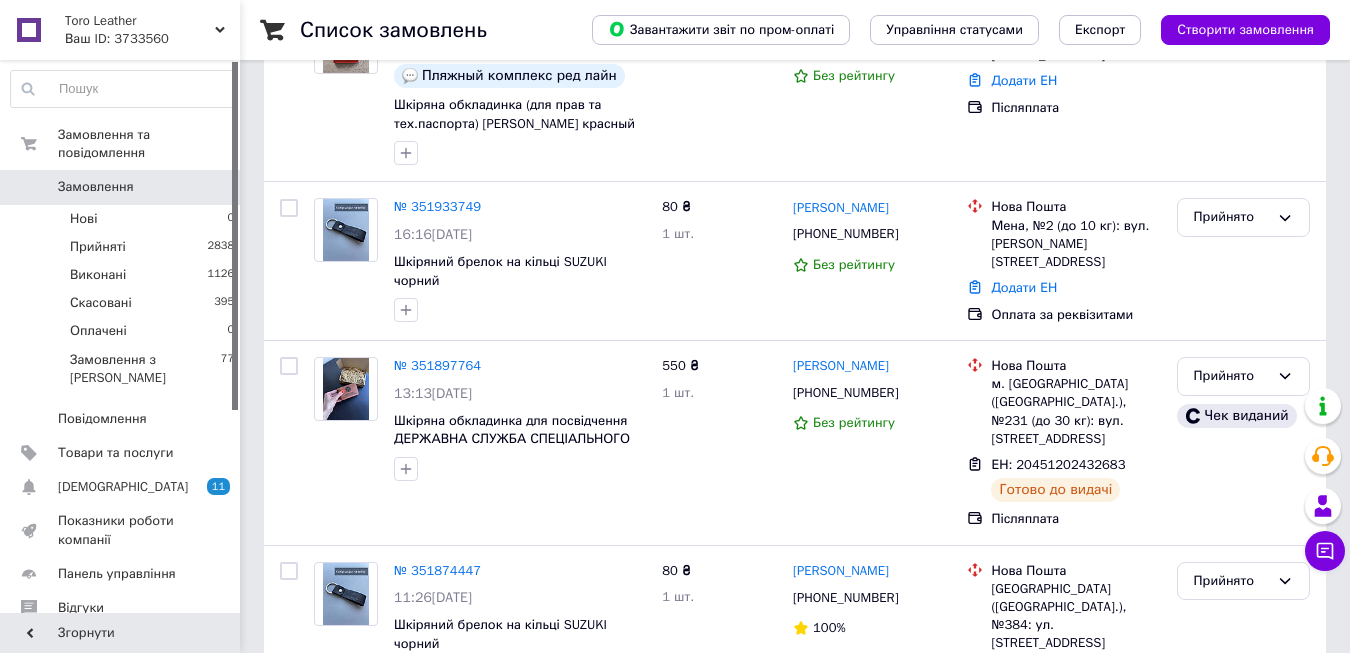 scroll, scrollTop: 700, scrollLeft: 0, axis: vertical 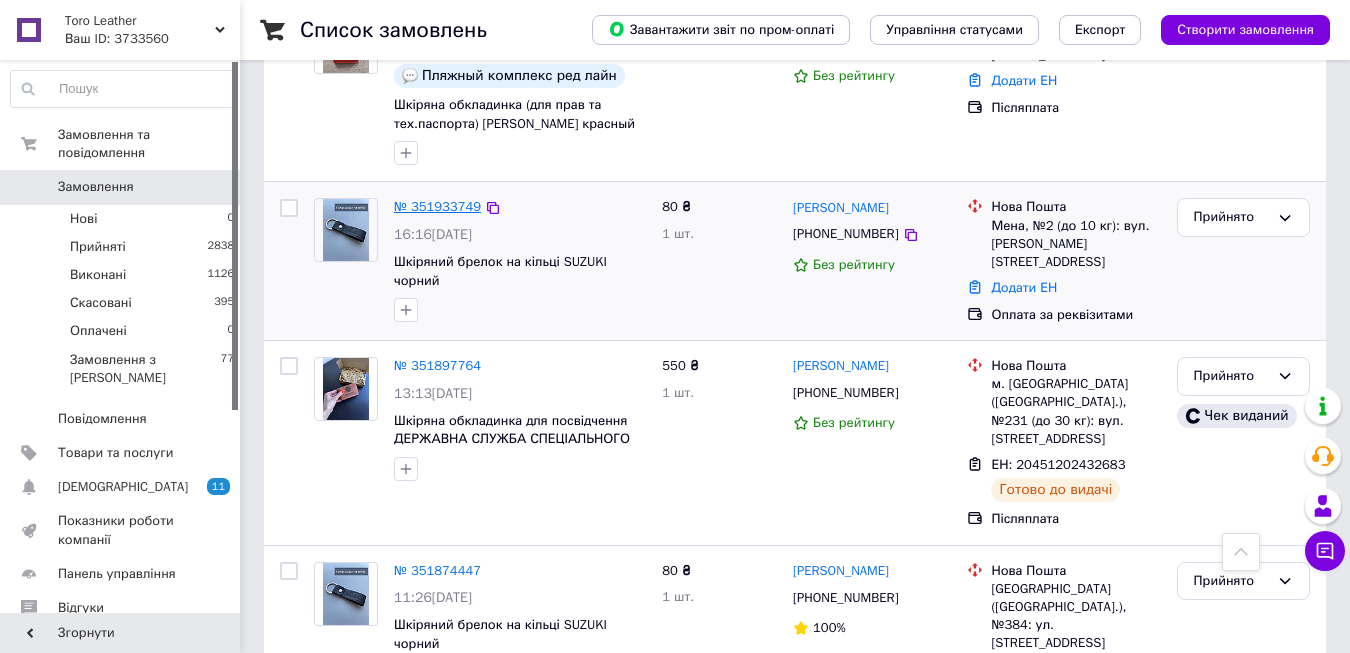 click on "№ 351933749" at bounding box center (437, 206) 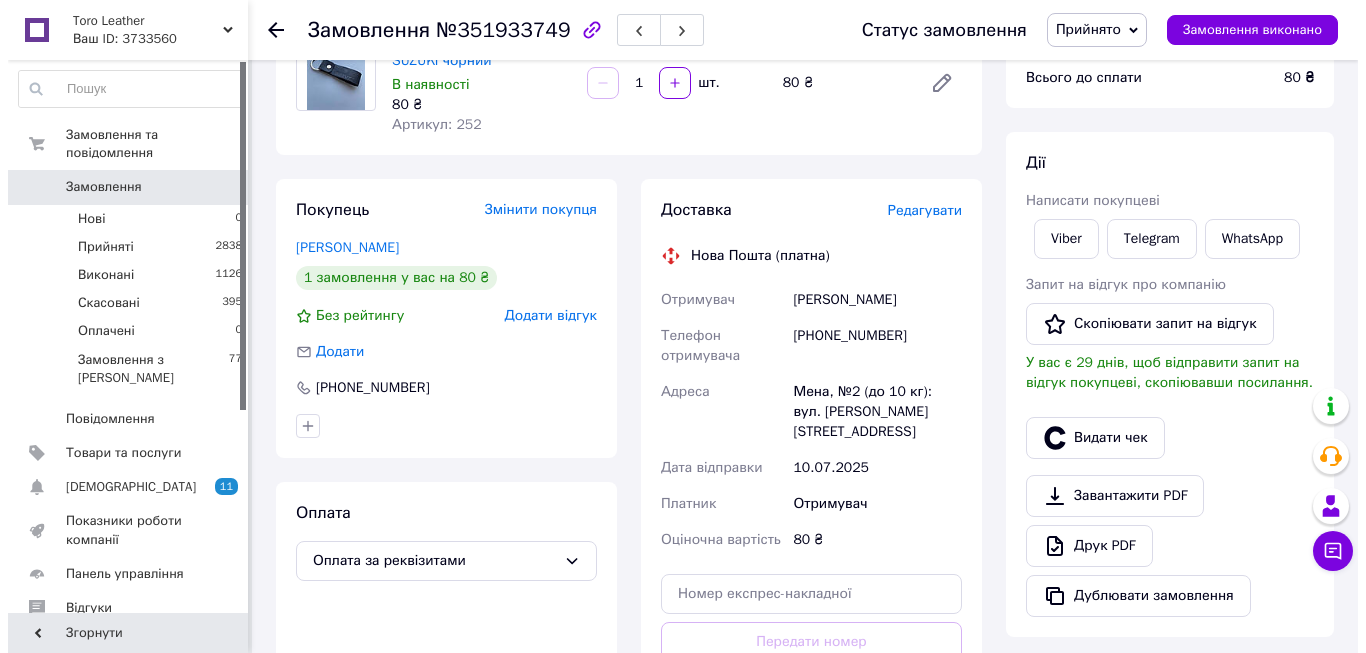scroll, scrollTop: 300, scrollLeft: 0, axis: vertical 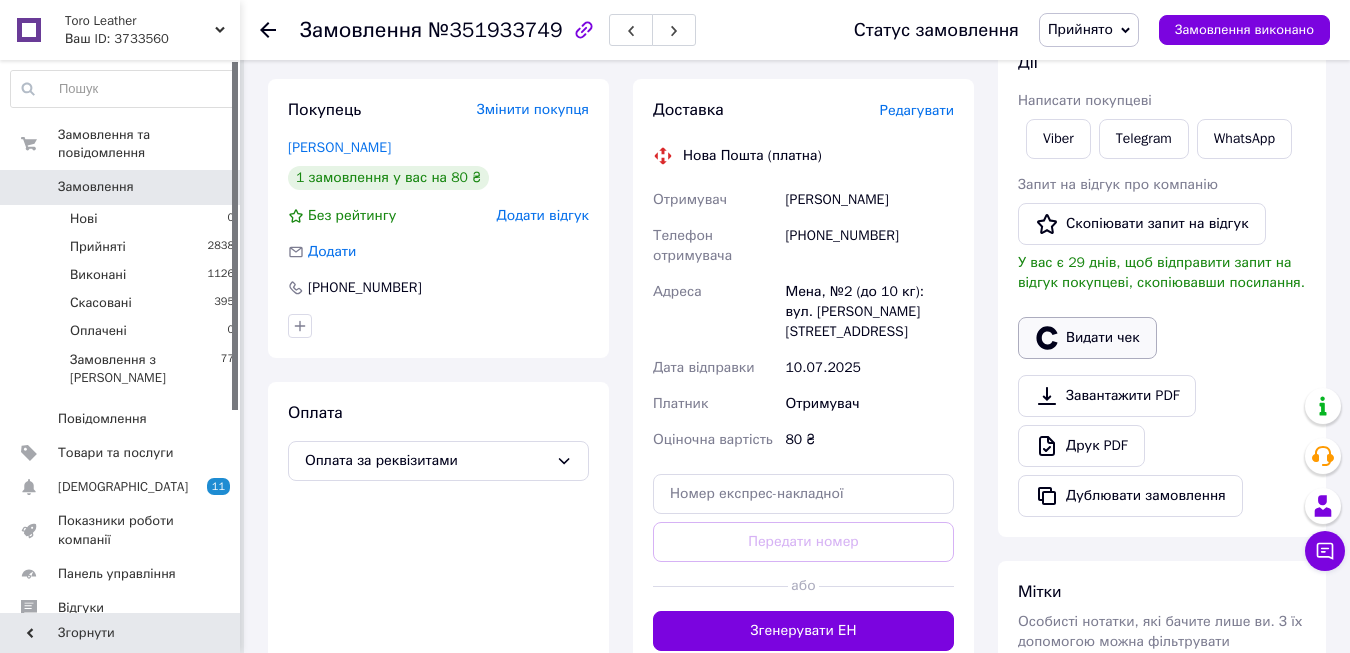 click on "Видати чек" at bounding box center [1087, 338] 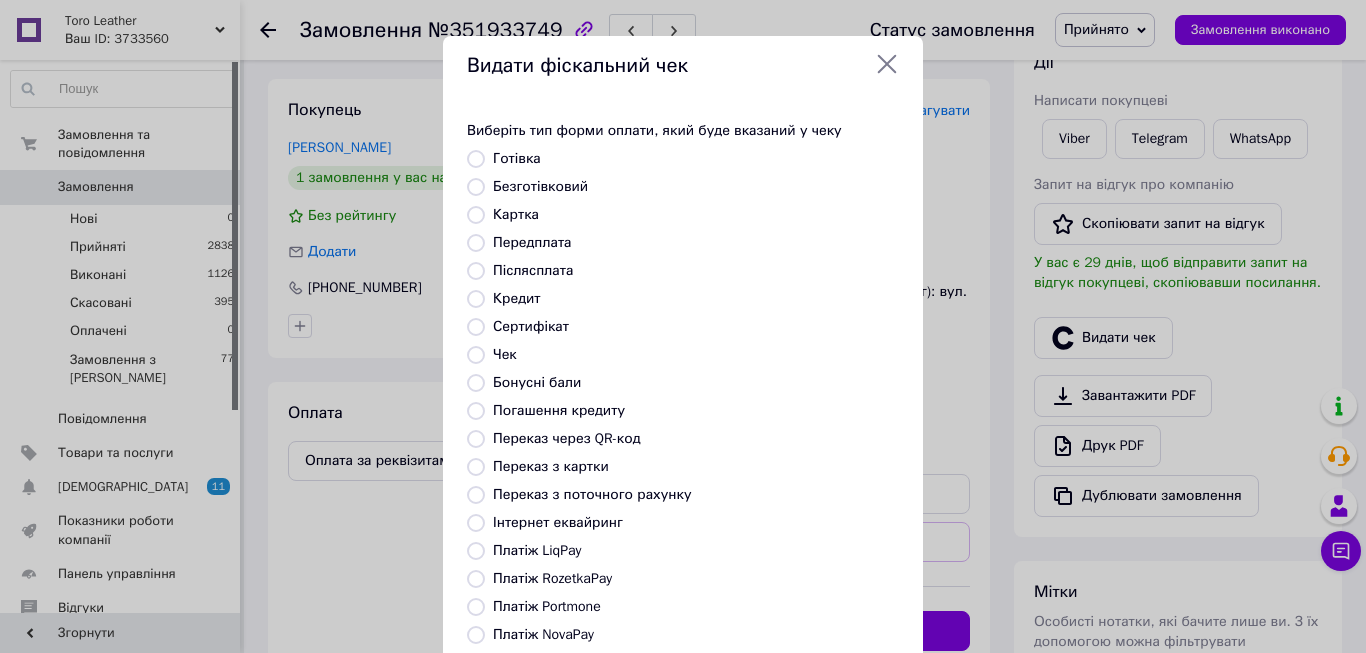 click on "Безготівковий" at bounding box center (476, 187) 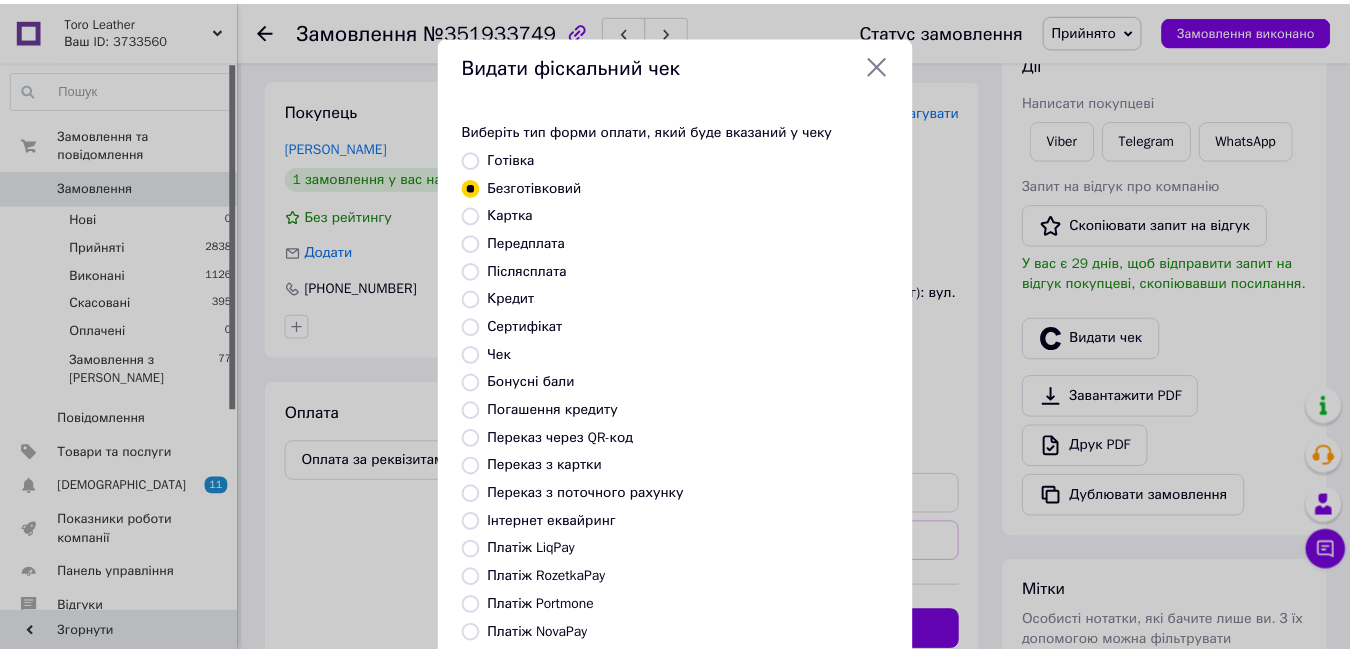 scroll, scrollTop: 206, scrollLeft: 0, axis: vertical 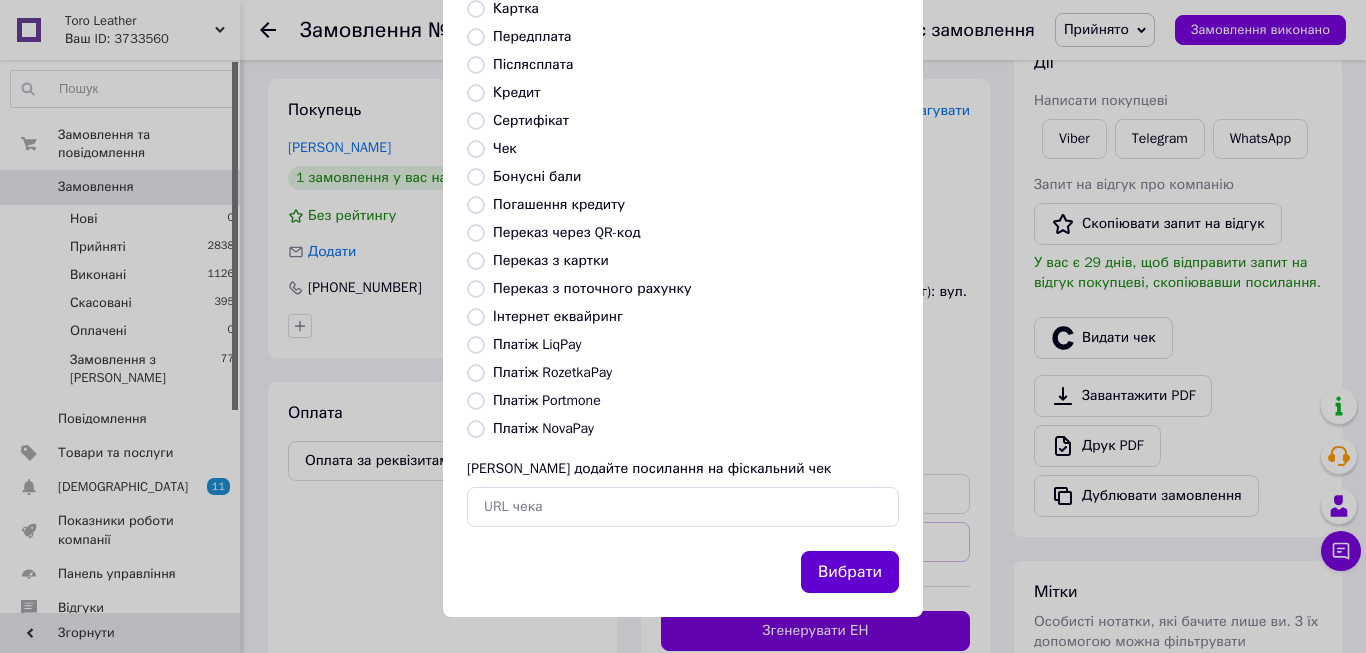 click on "Вибрати" at bounding box center [850, 572] 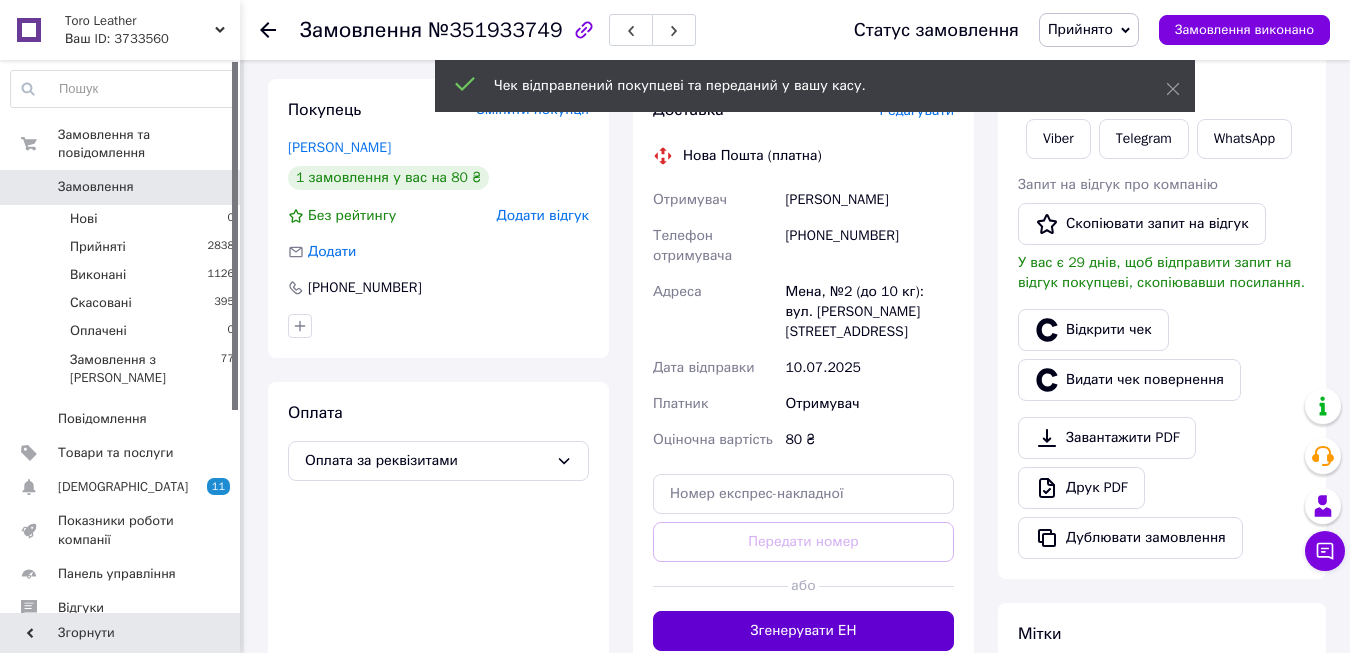 click on "Згенерувати ЕН" at bounding box center (803, 631) 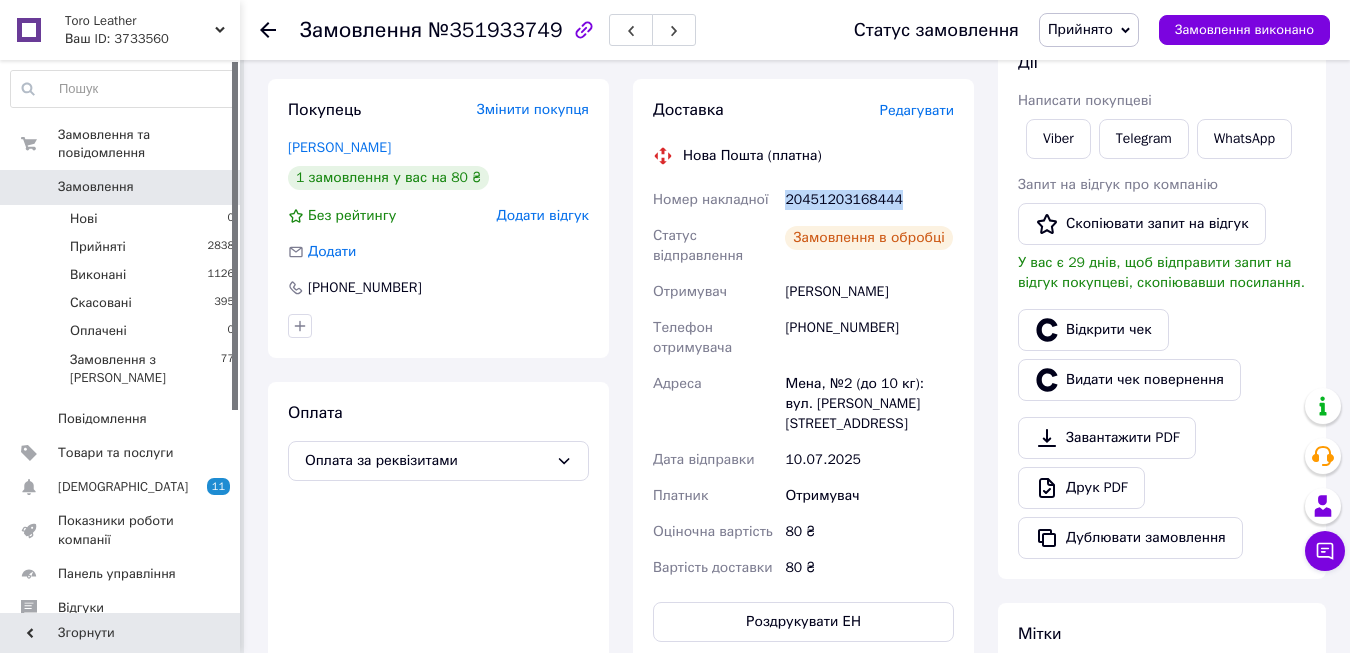 drag, startPoint x: 786, startPoint y: 190, endPoint x: 937, endPoint y: 205, distance: 151.74321 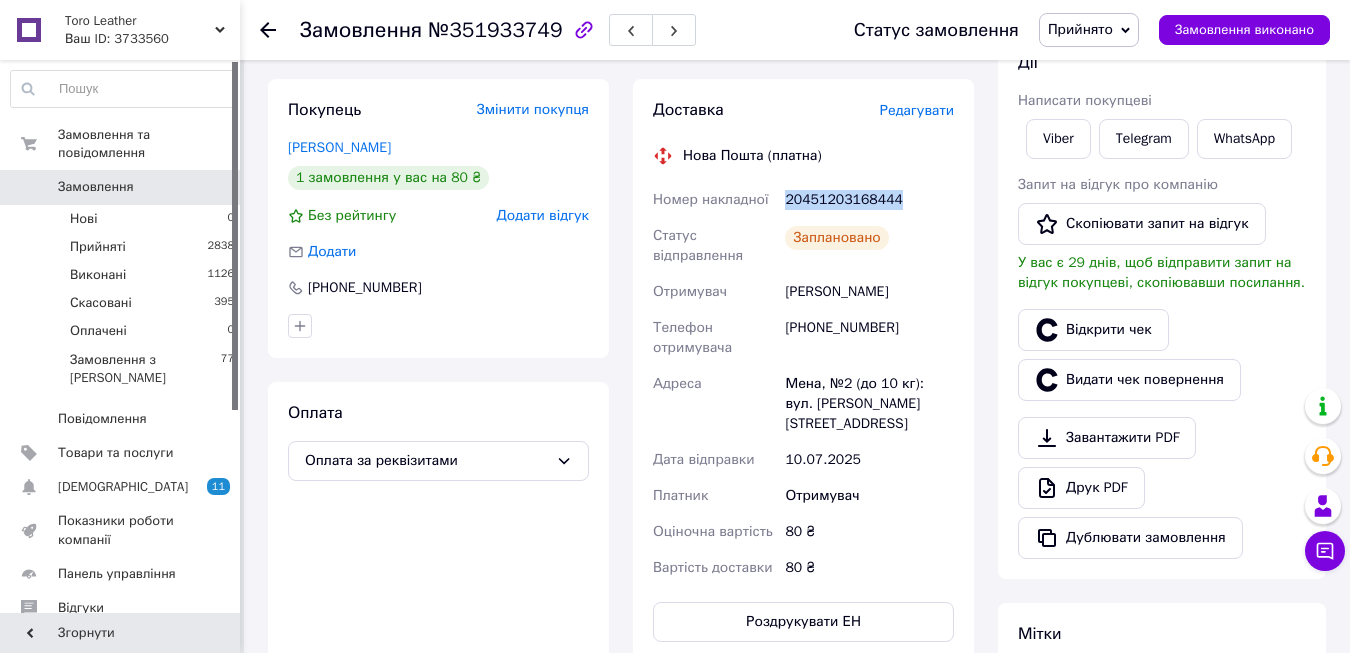 copy on "20451203168444" 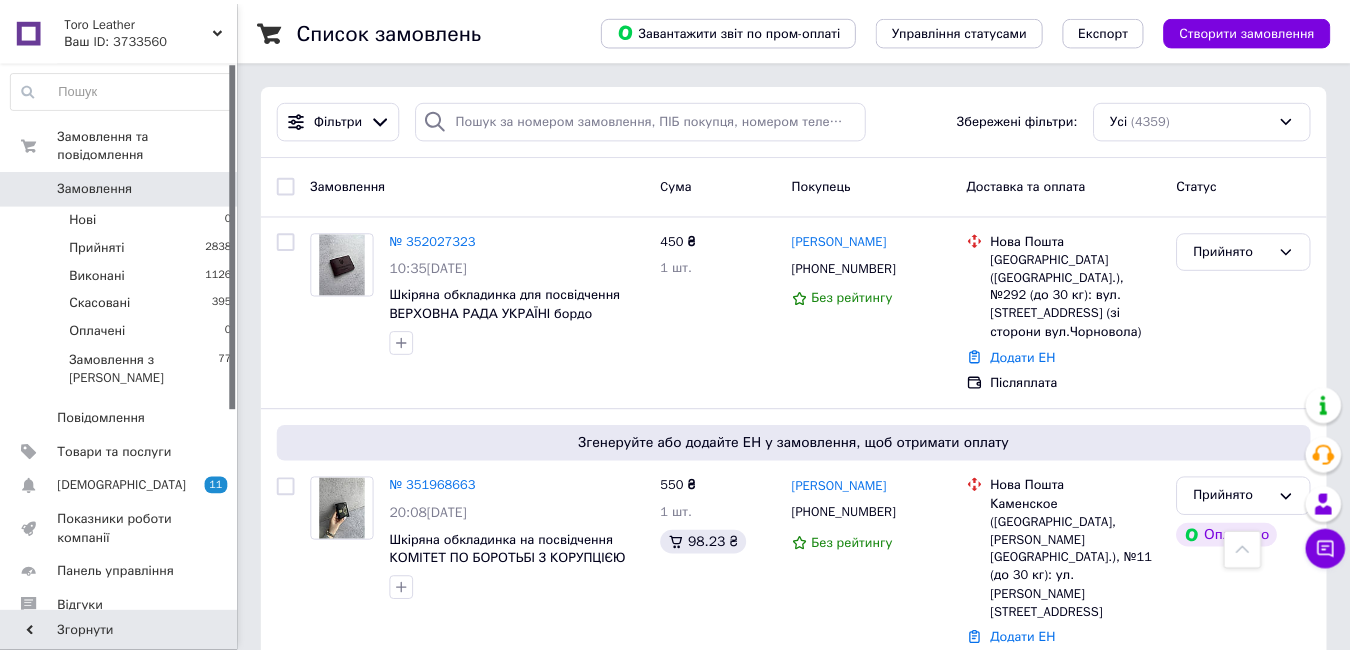 scroll, scrollTop: 400, scrollLeft: 0, axis: vertical 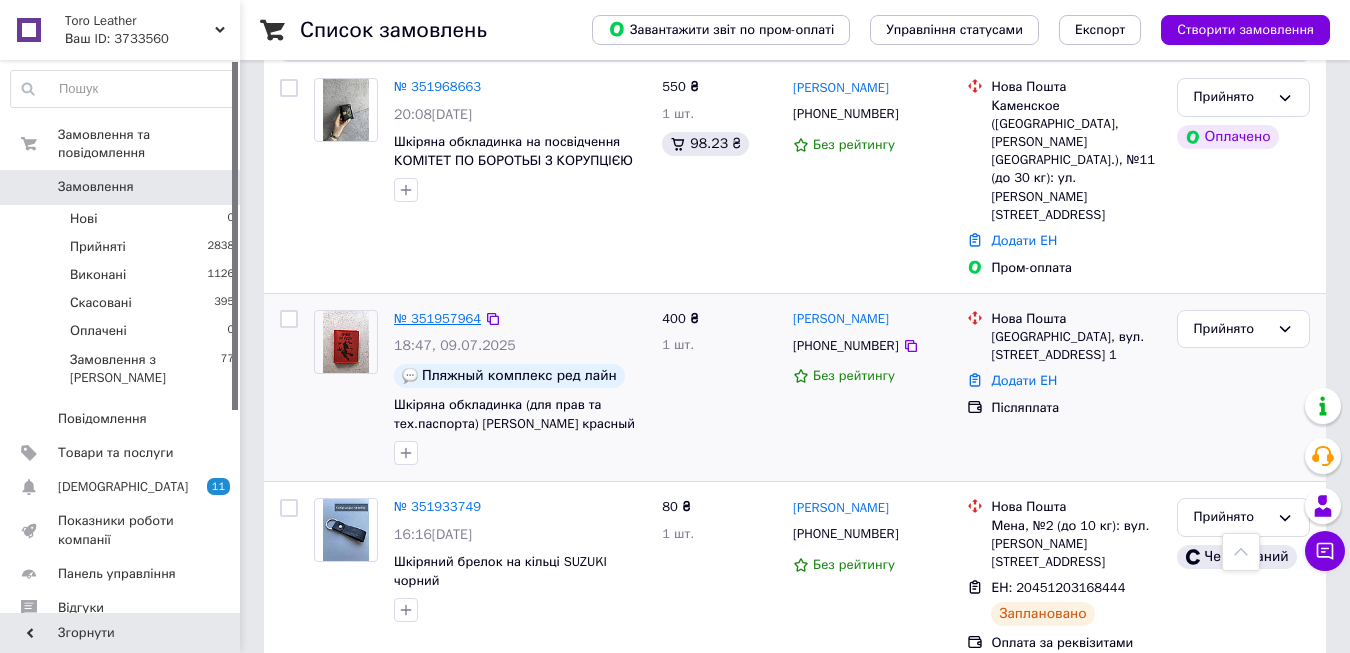 click on "№ 351957964" at bounding box center (437, 318) 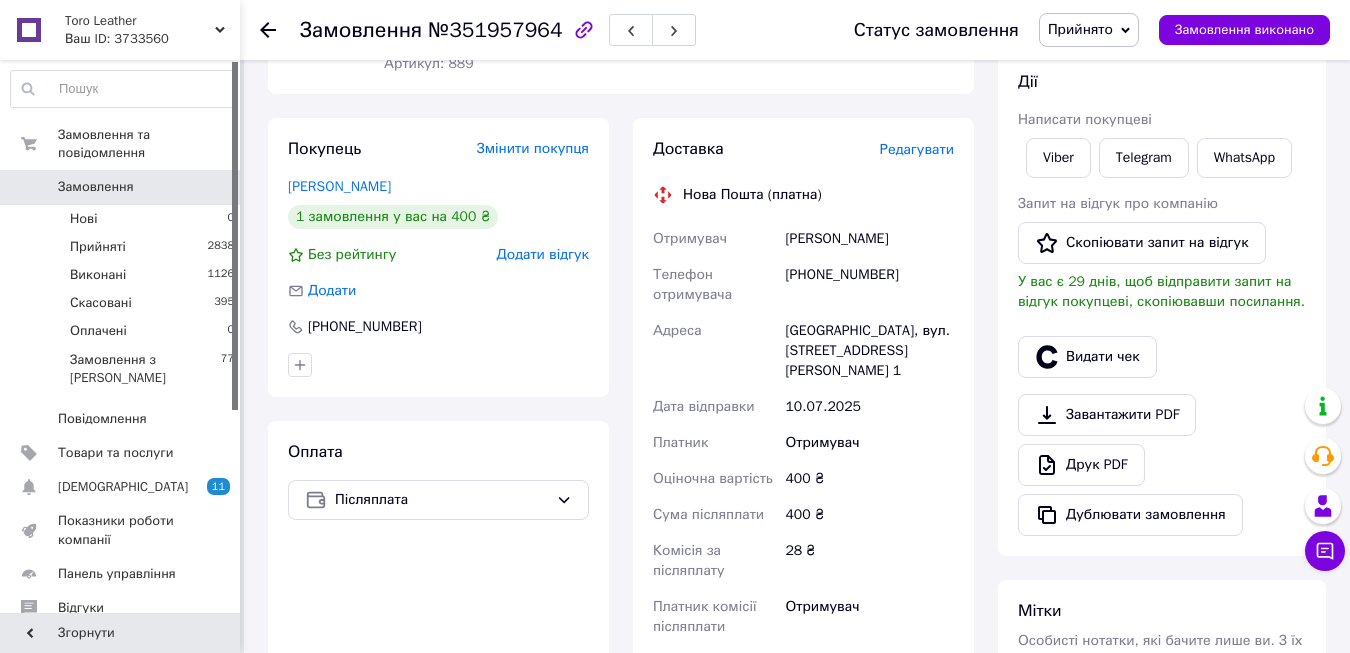 scroll, scrollTop: 0, scrollLeft: 0, axis: both 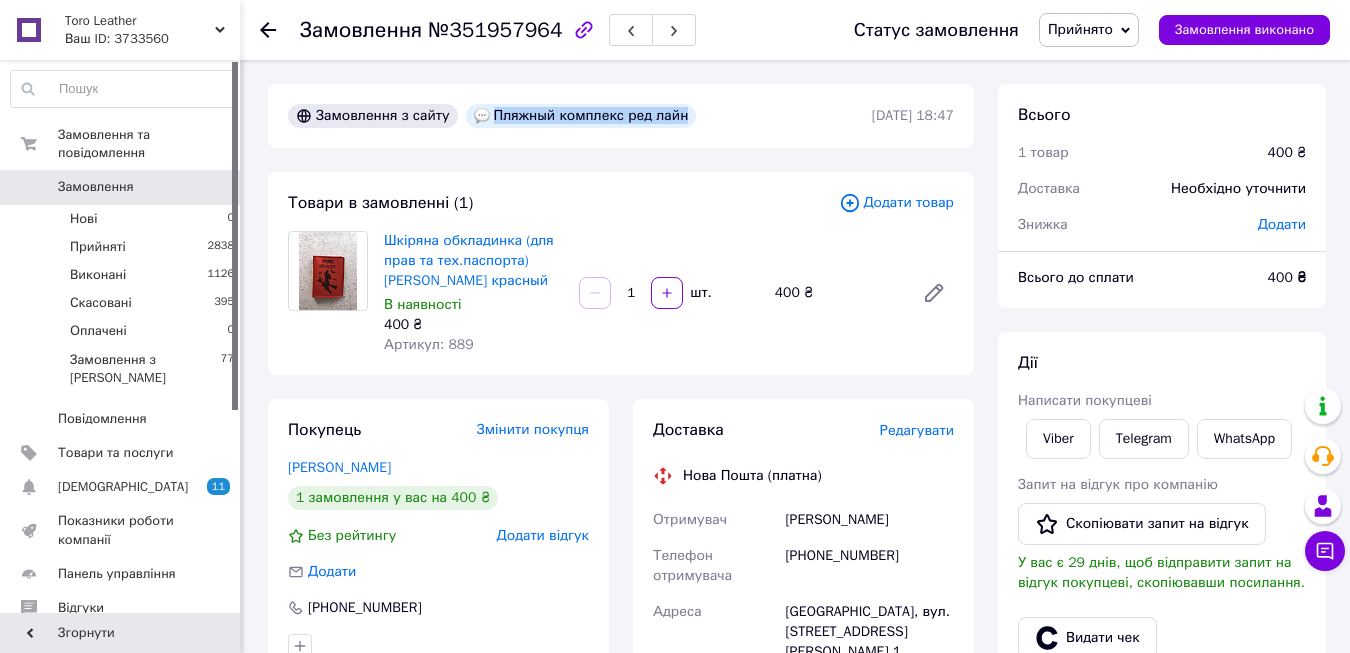 drag, startPoint x: 487, startPoint y: 110, endPoint x: 704, endPoint y: 113, distance: 217.02074 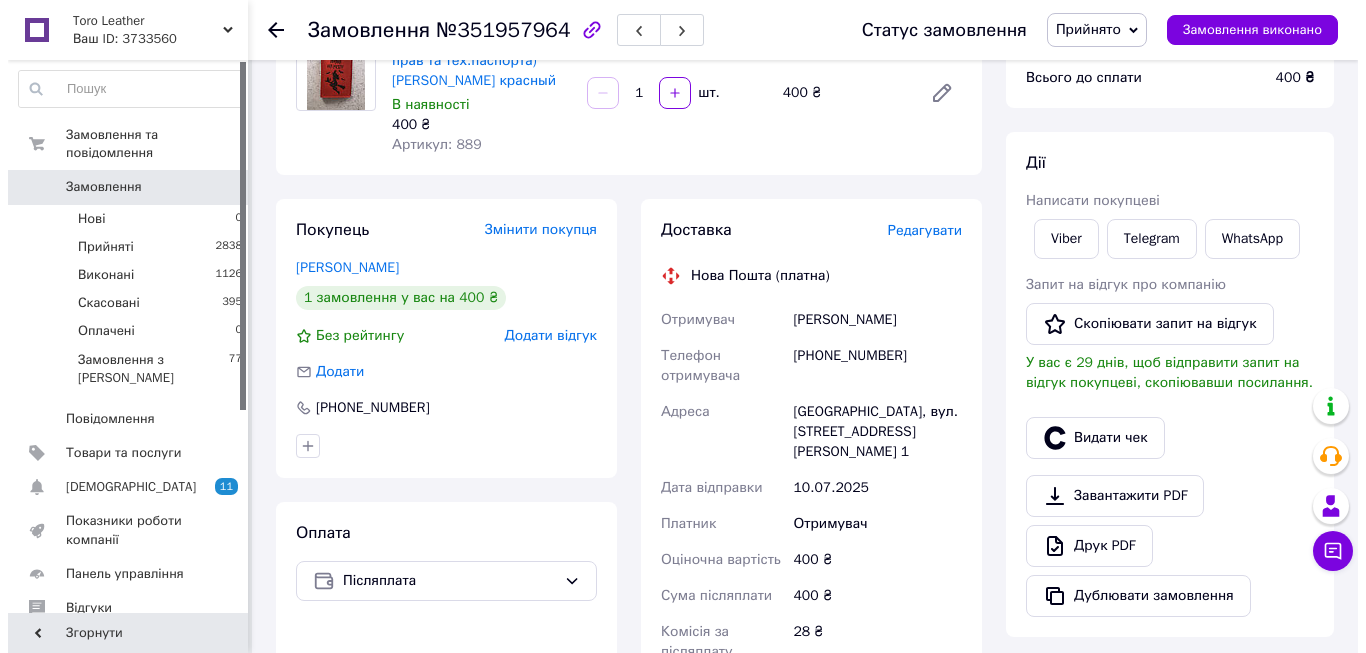 scroll, scrollTop: 300, scrollLeft: 0, axis: vertical 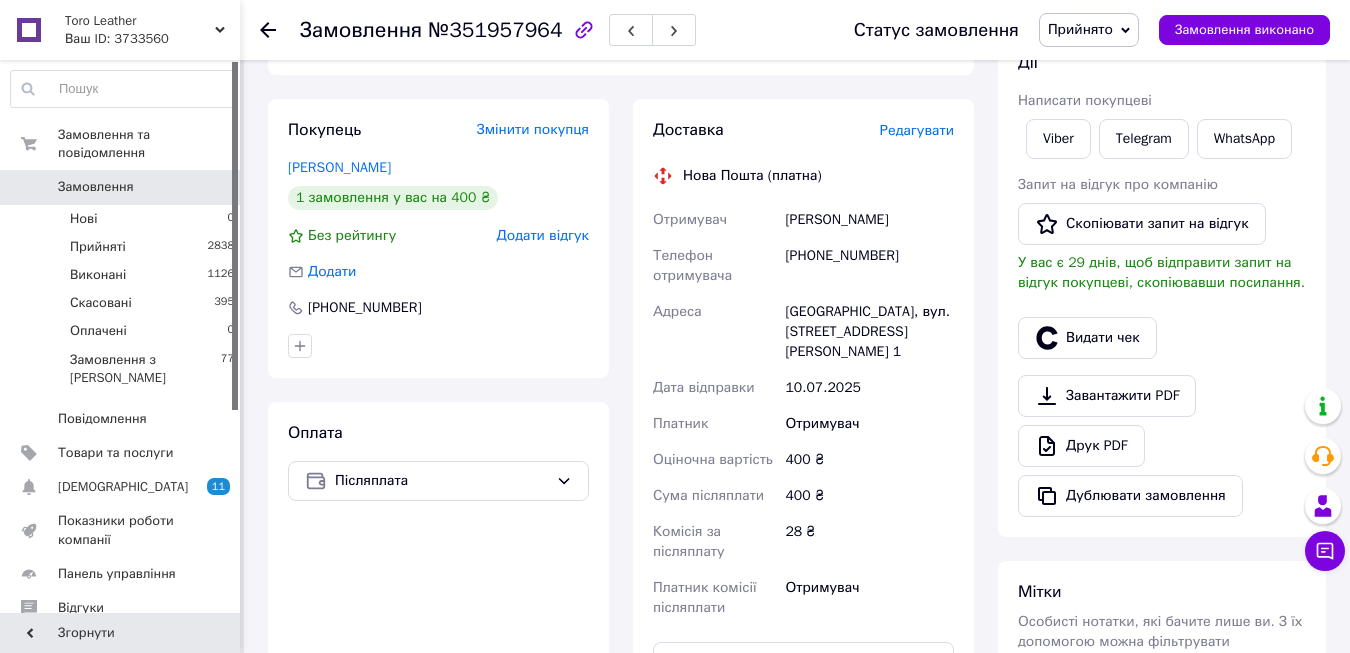 click on "Редагувати" at bounding box center (917, 130) 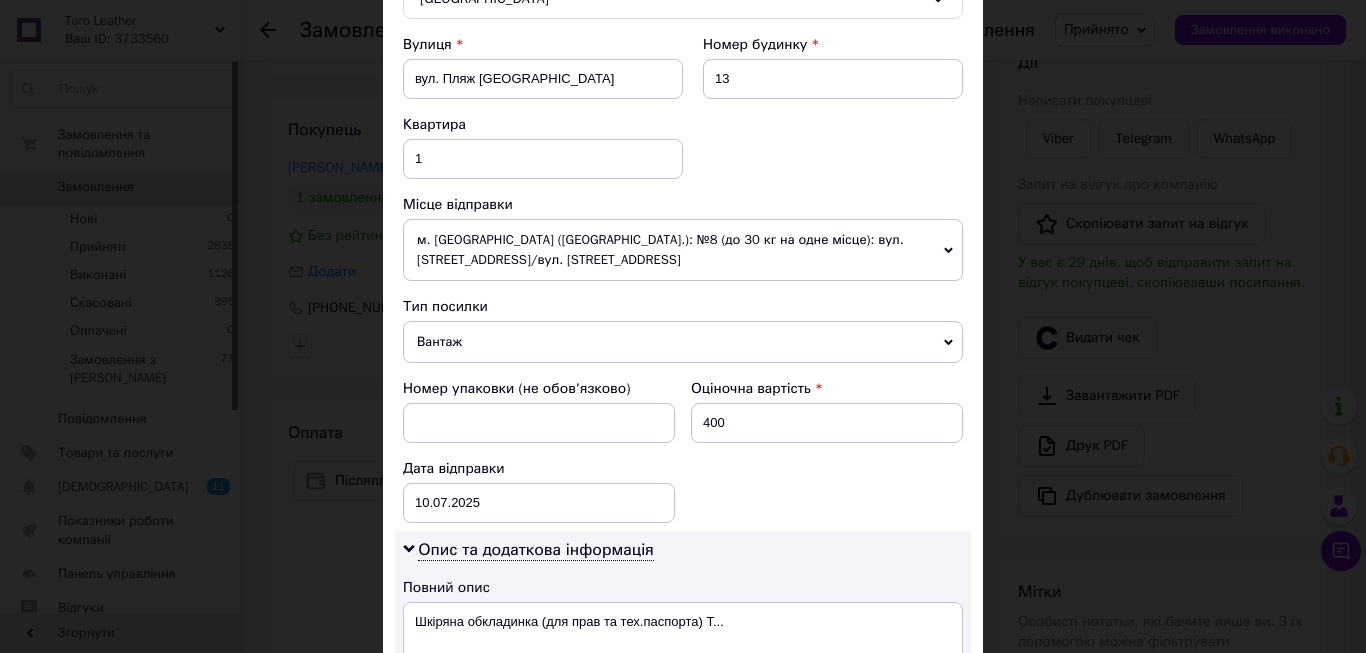 scroll, scrollTop: 800, scrollLeft: 0, axis: vertical 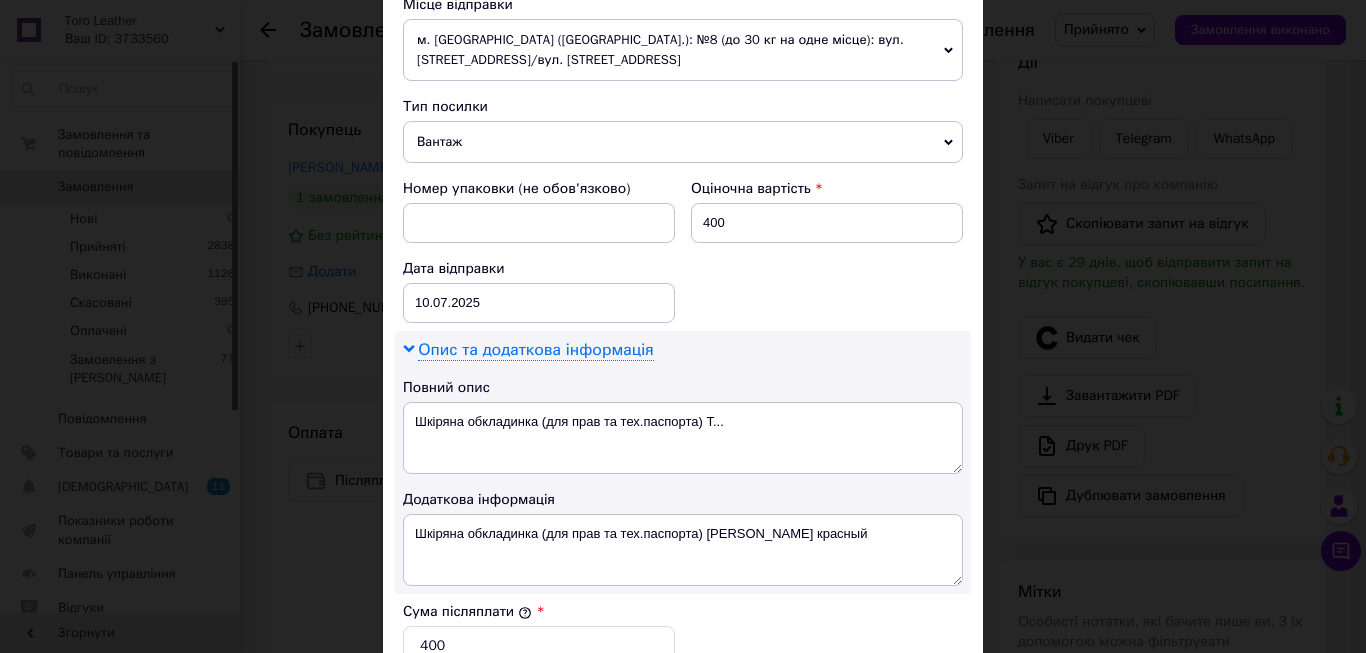 click on "Опис та додаткова інформація" at bounding box center (535, 350) 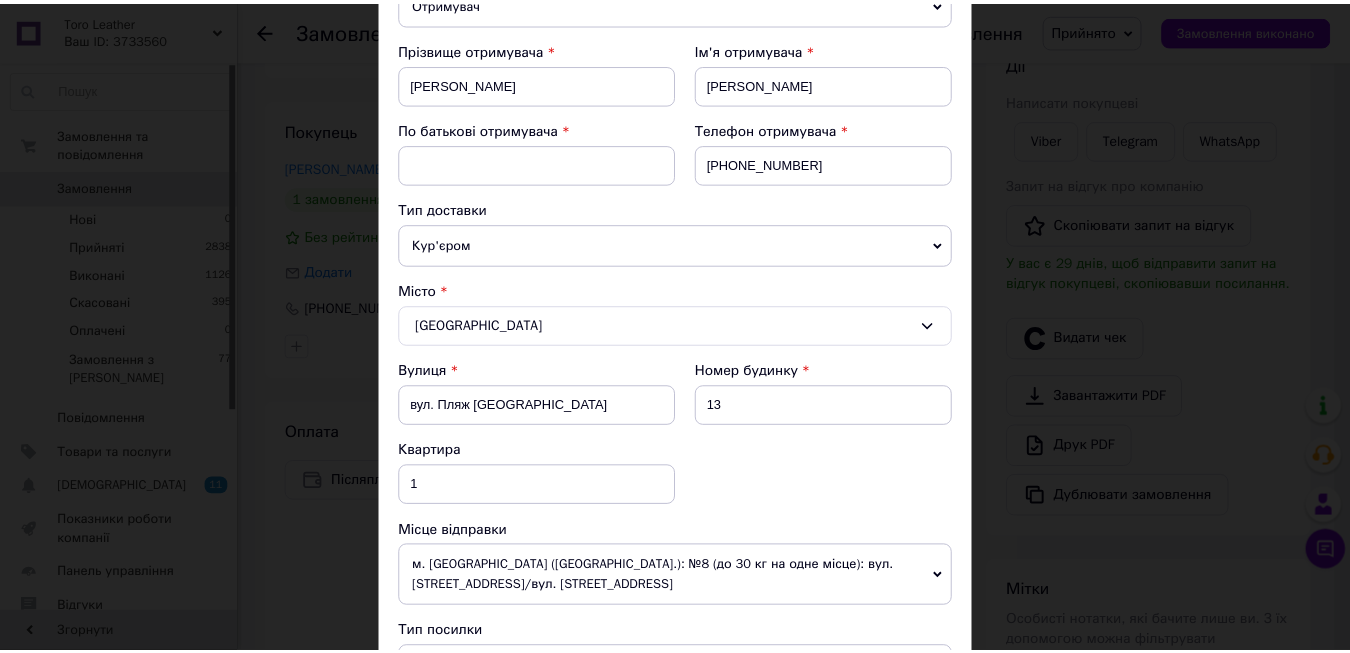 scroll, scrollTop: 0, scrollLeft: 0, axis: both 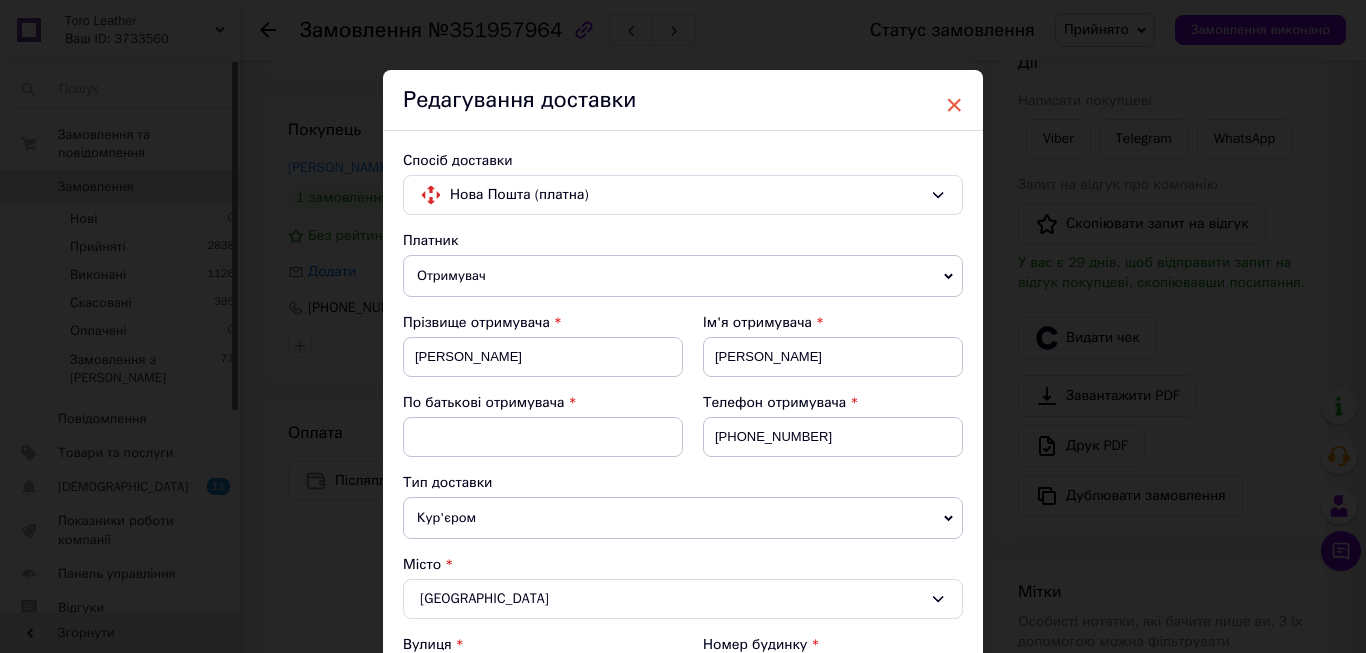 click on "×" at bounding box center (954, 105) 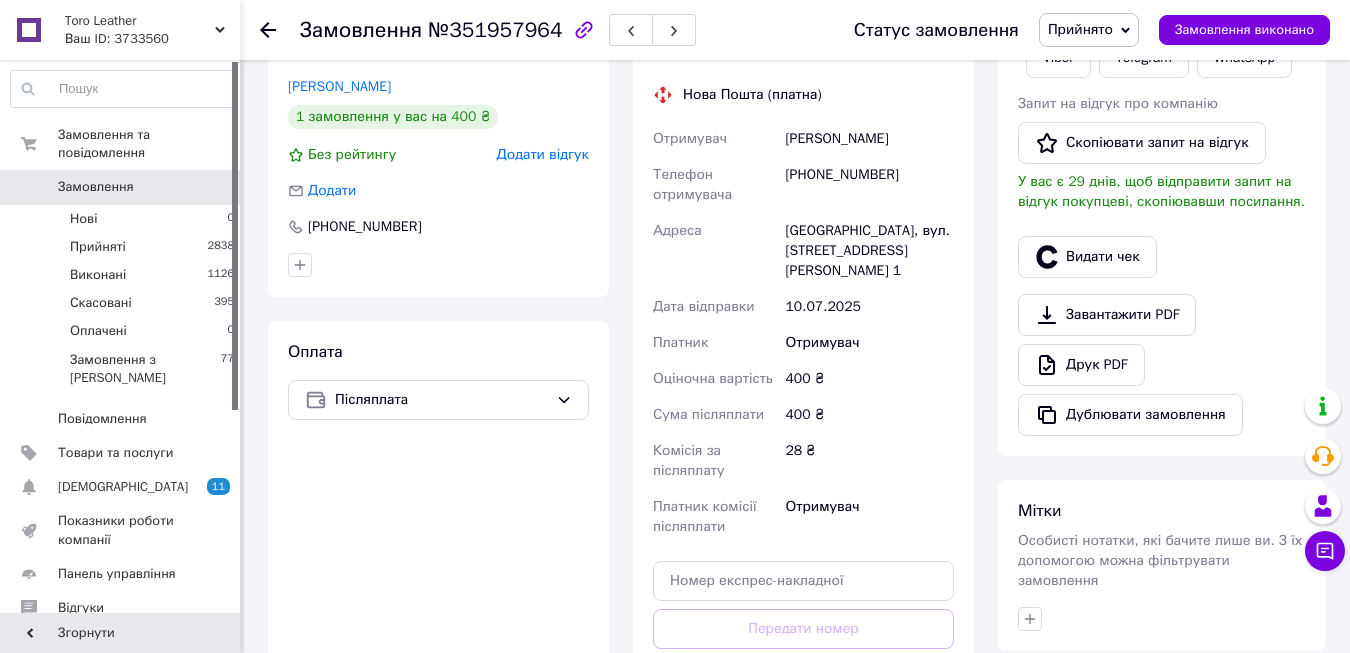 scroll, scrollTop: 281, scrollLeft: 0, axis: vertical 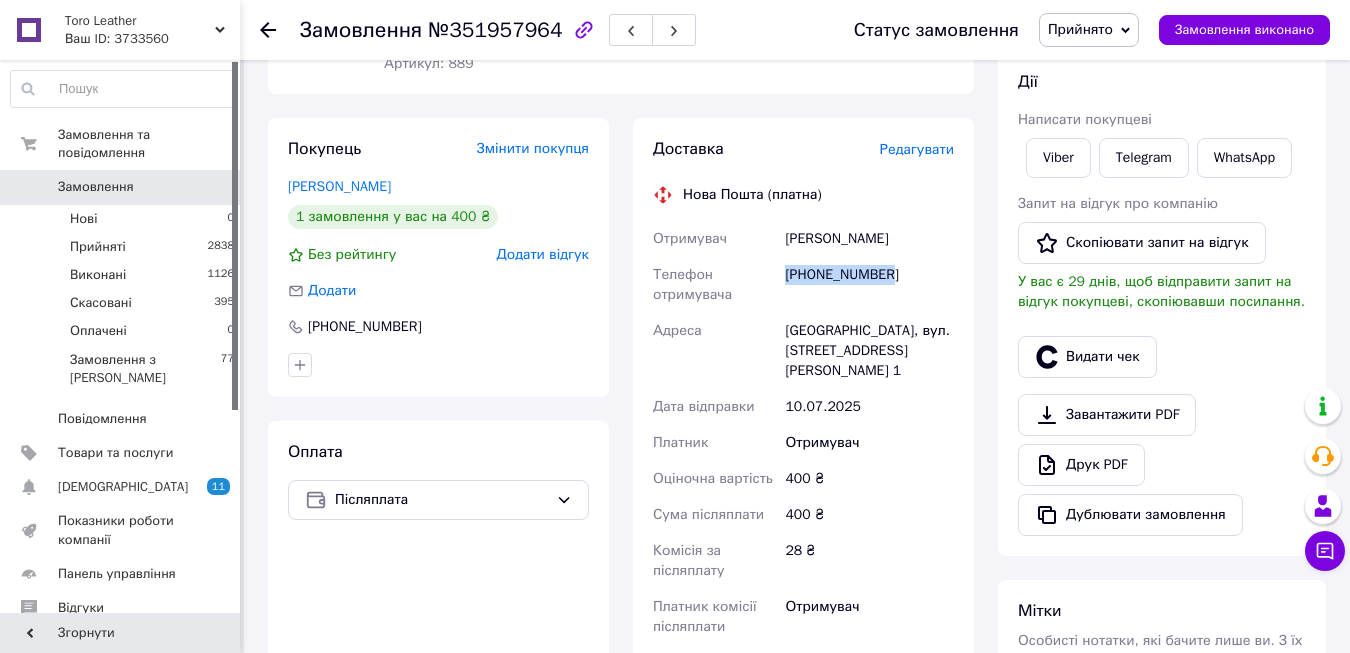 drag, startPoint x: 785, startPoint y: 273, endPoint x: 956, endPoint y: 276, distance: 171.0263 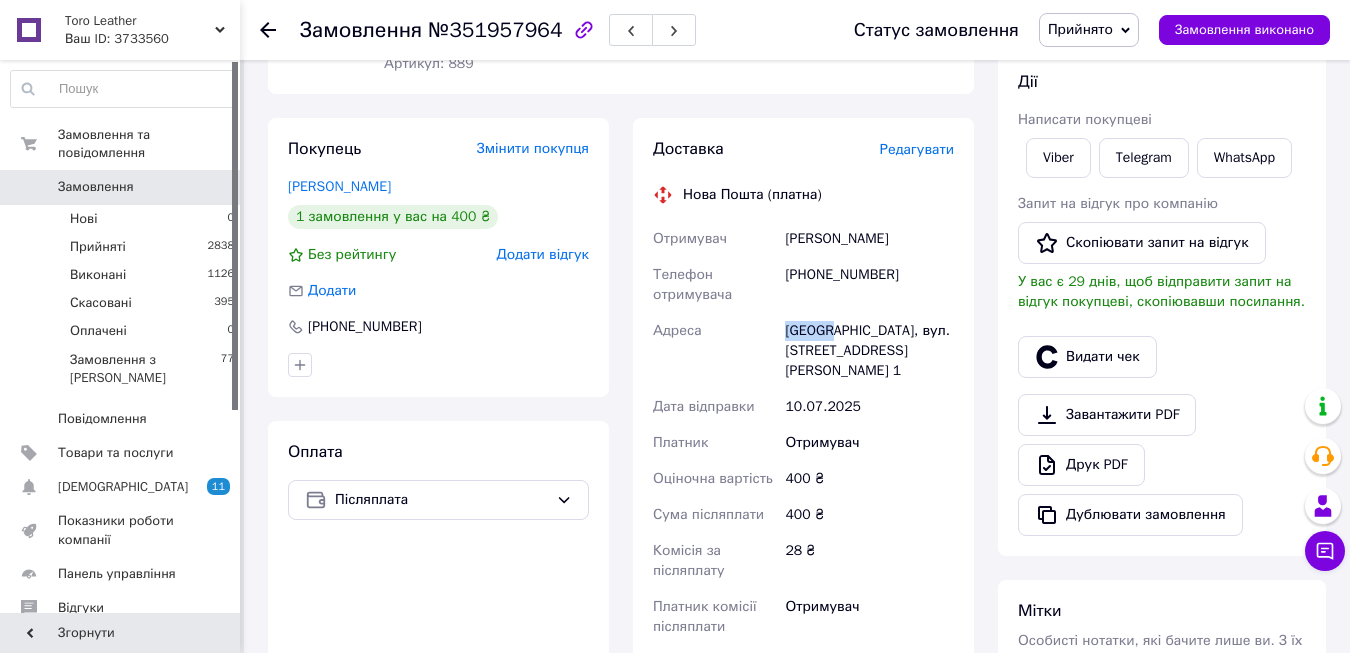 drag, startPoint x: 786, startPoint y: 330, endPoint x: 832, endPoint y: 332, distance: 46.043457 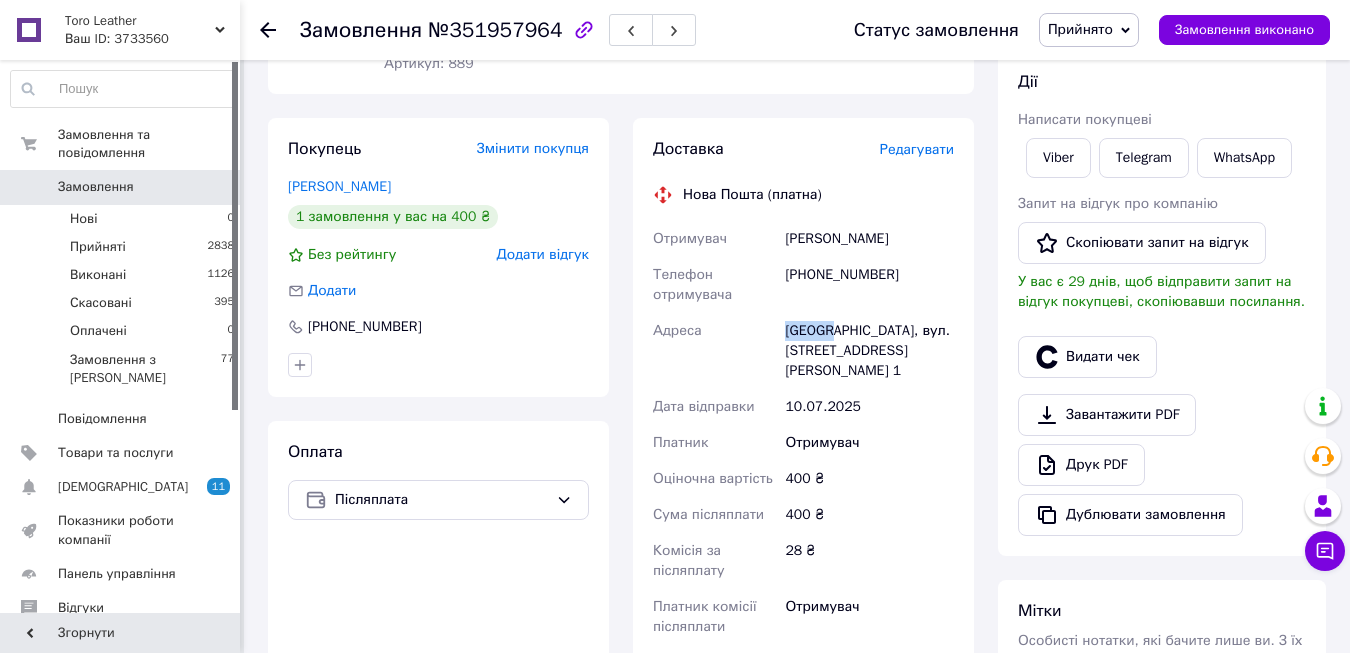 copy on "[GEOGRAPHIC_DATA]" 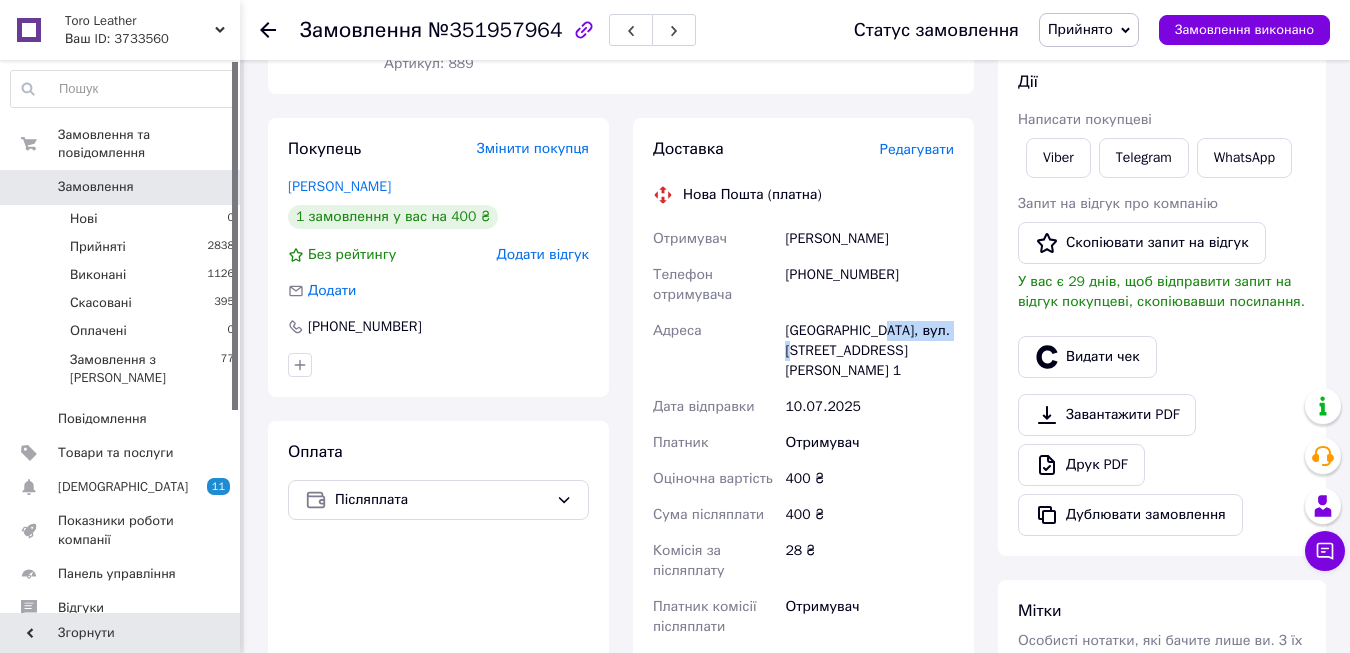 drag, startPoint x: 870, startPoint y: 328, endPoint x: 832, endPoint y: 358, distance: 48.414875 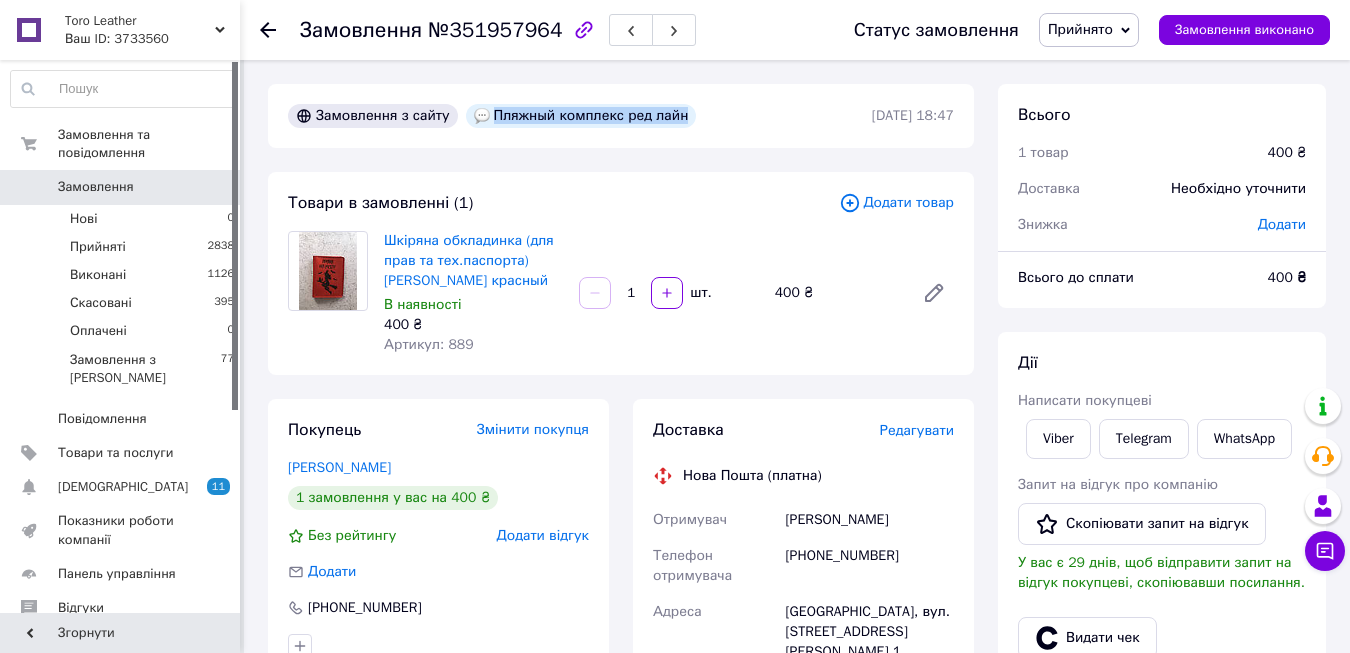 drag, startPoint x: 492, startPoint y: 111, endPoint x: 714, endPoint y: 118, distance: 222.11034 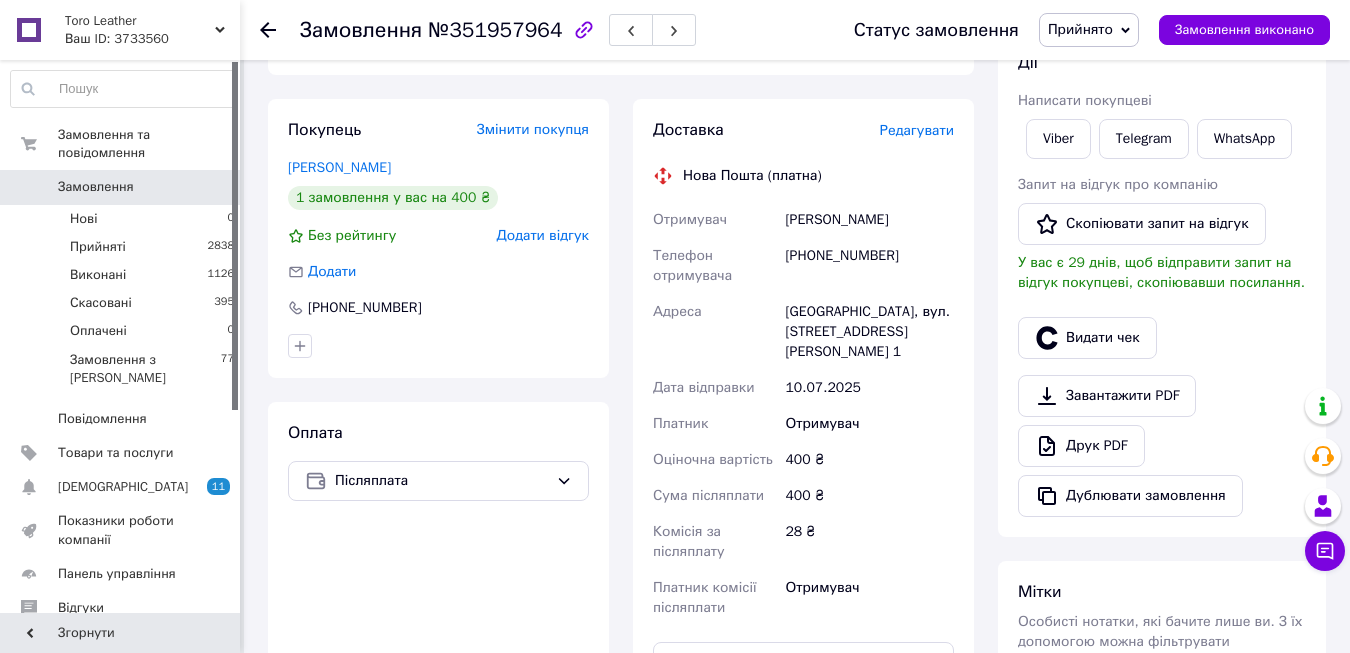 scroll, scrollTop: 400, scrollLeft: 0, axis: vertical 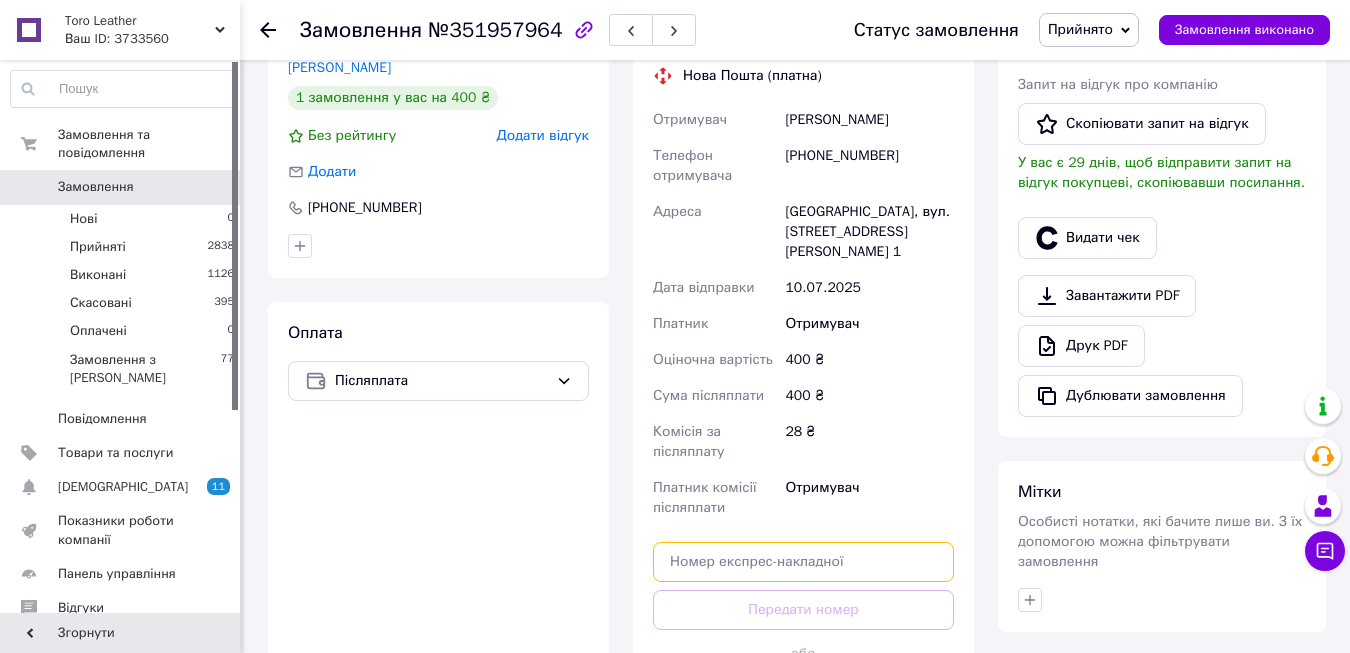 click at bounding box center (803, 562) 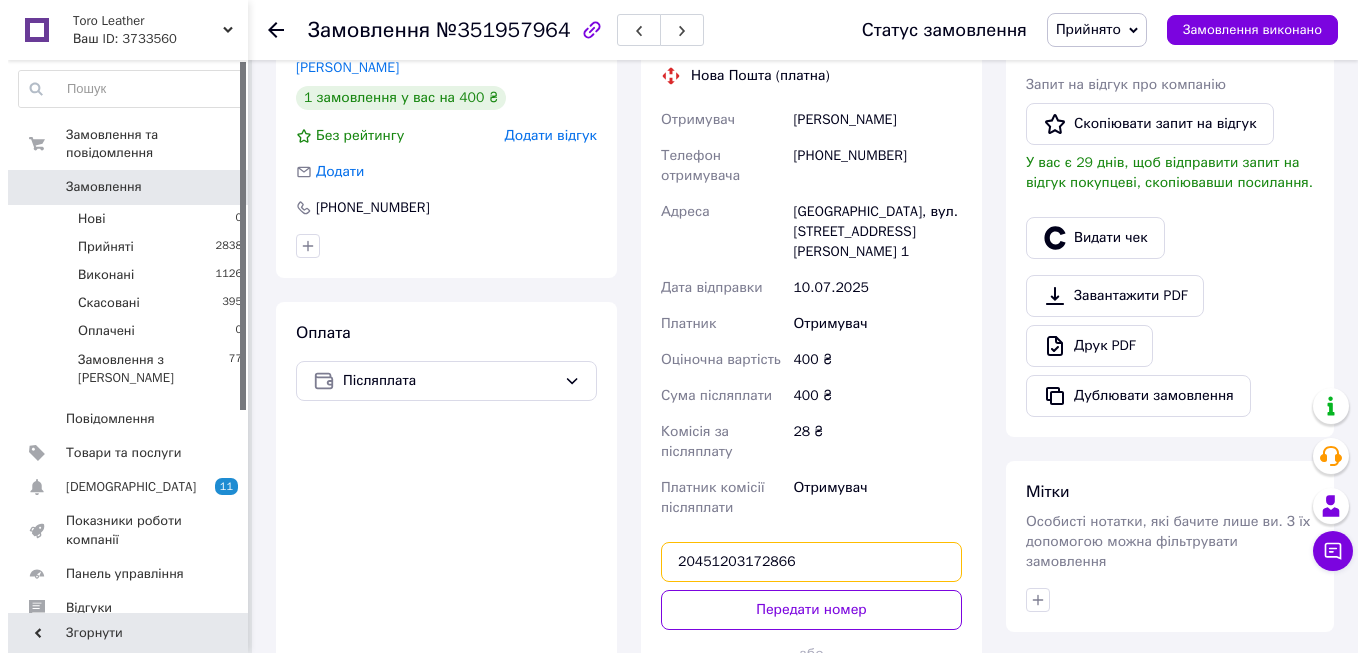 scroll, scrollTop: 500, scrollLeft: 0, axis: vertical 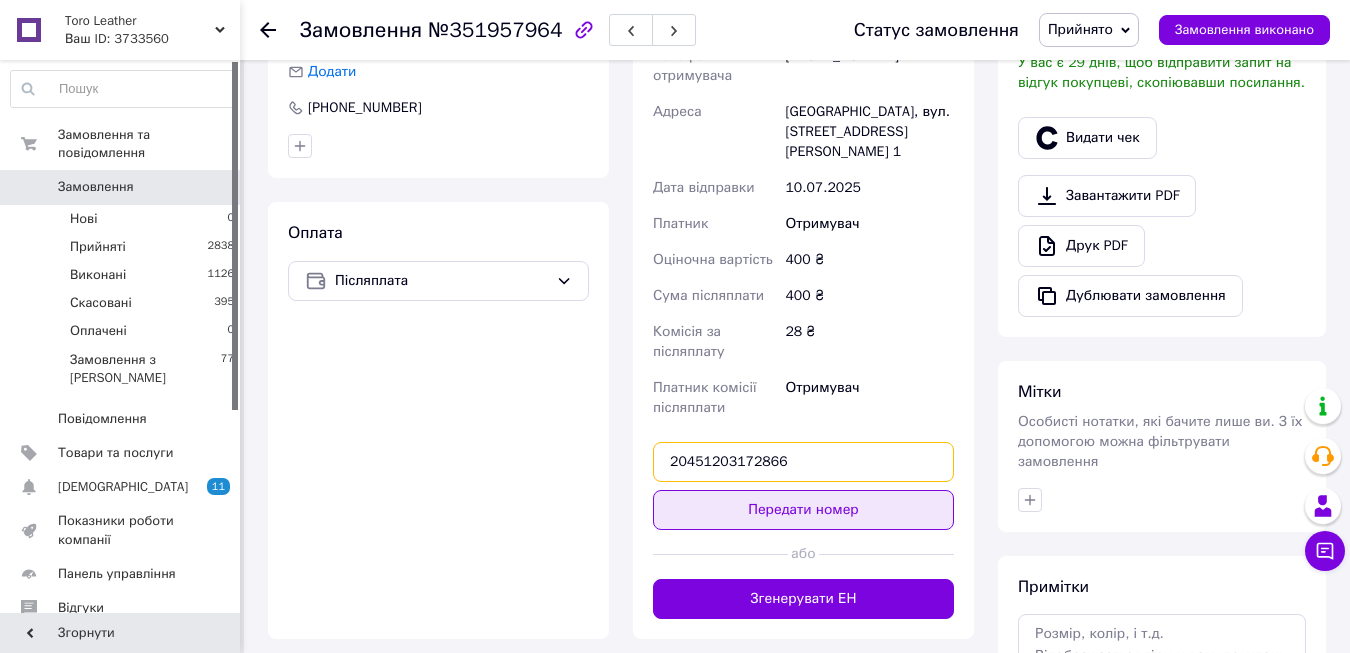 type on "20451203172866" 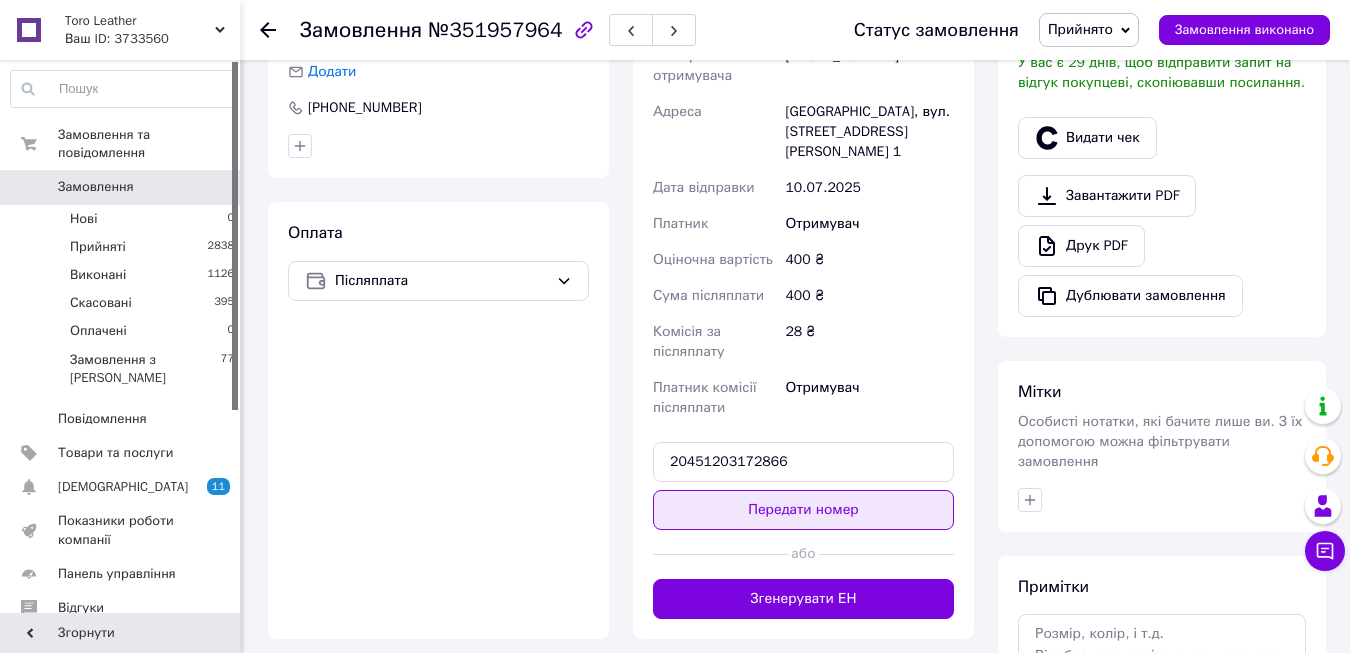 click on "Передати номер" at bounding box center [803, 510] 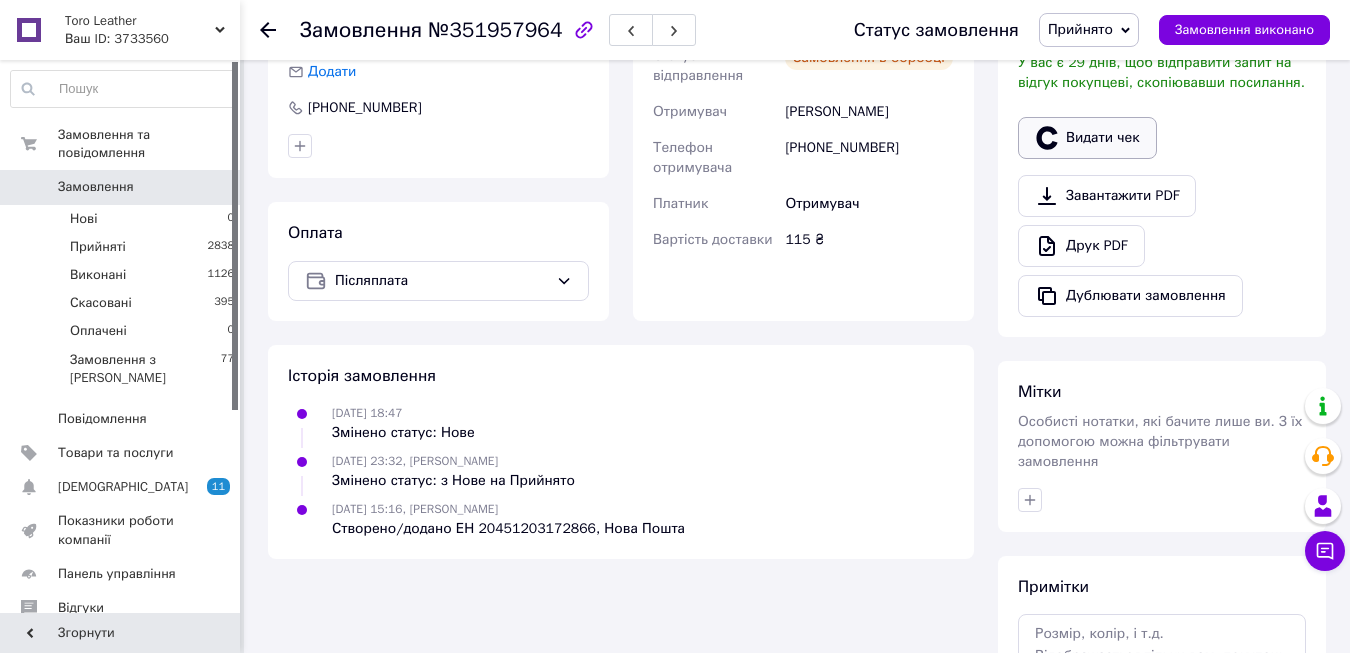 click on "Видати чек" at bounding box center (1087, 138) 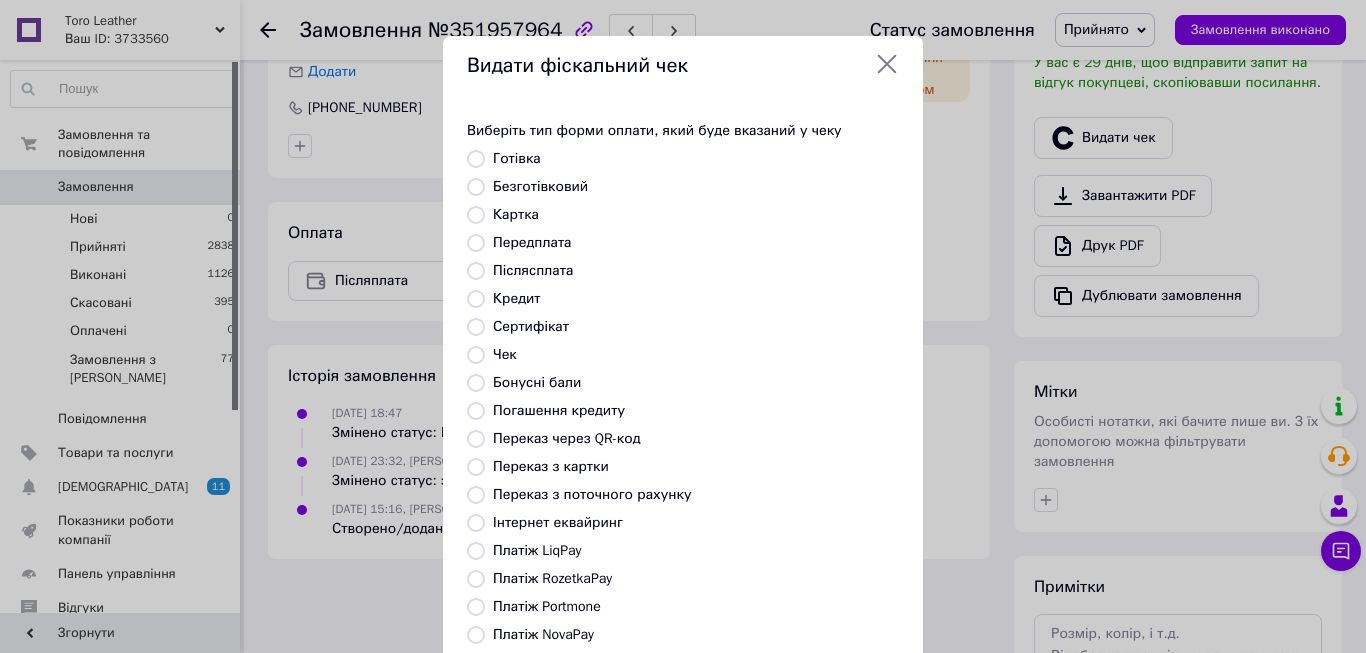 click on "Післясплата" at bounding box center [476, 271] 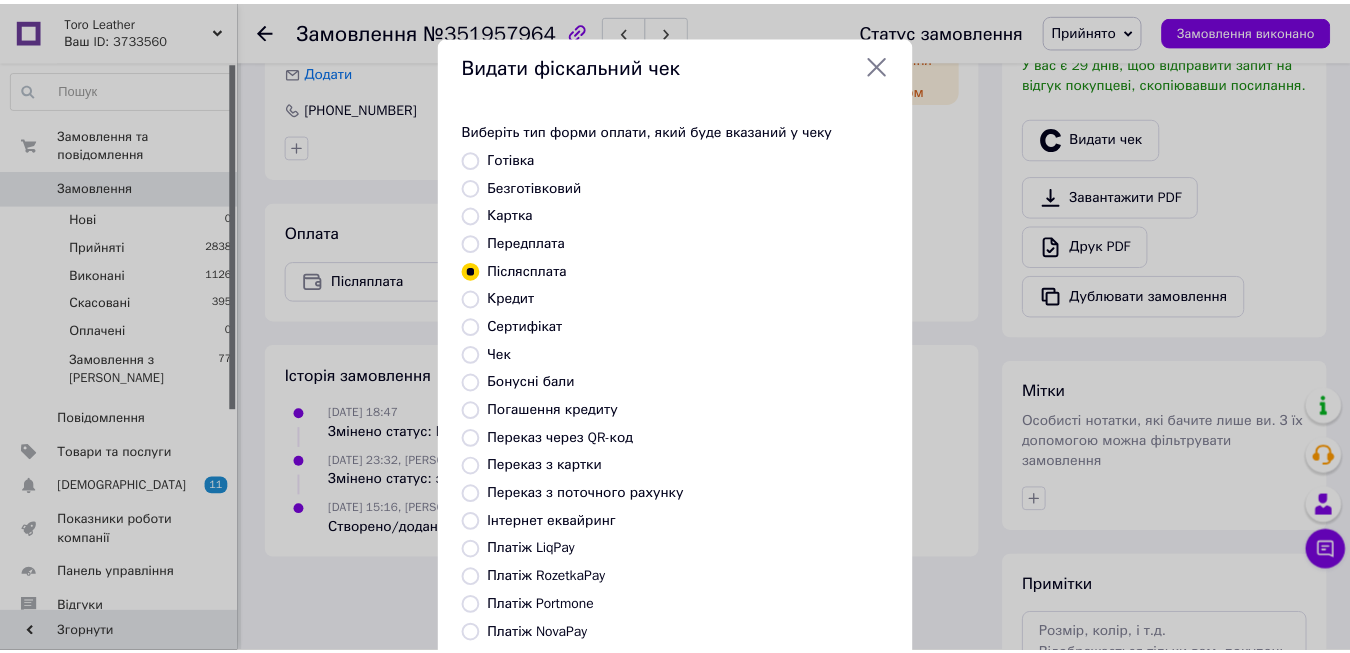 scroll, scrollTop: 200, scrollLeft: 0, axis: vertical 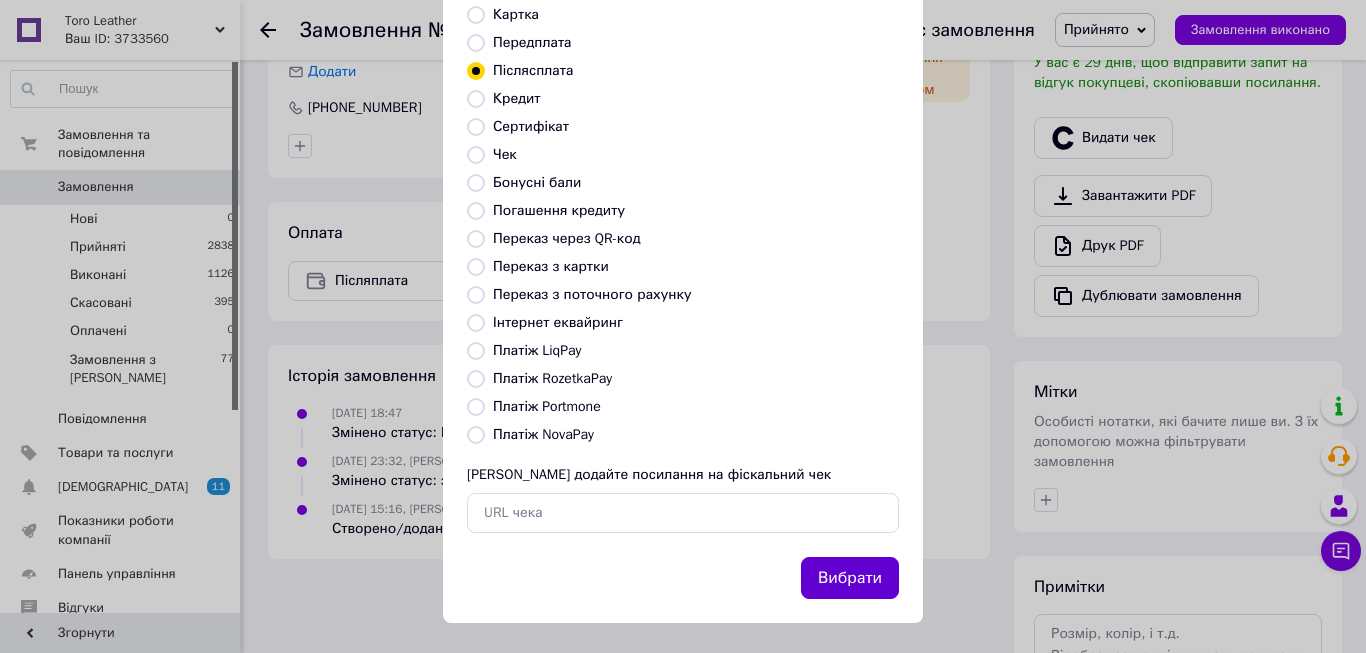 click on "Вибрати" at bounding box center (850, 578) 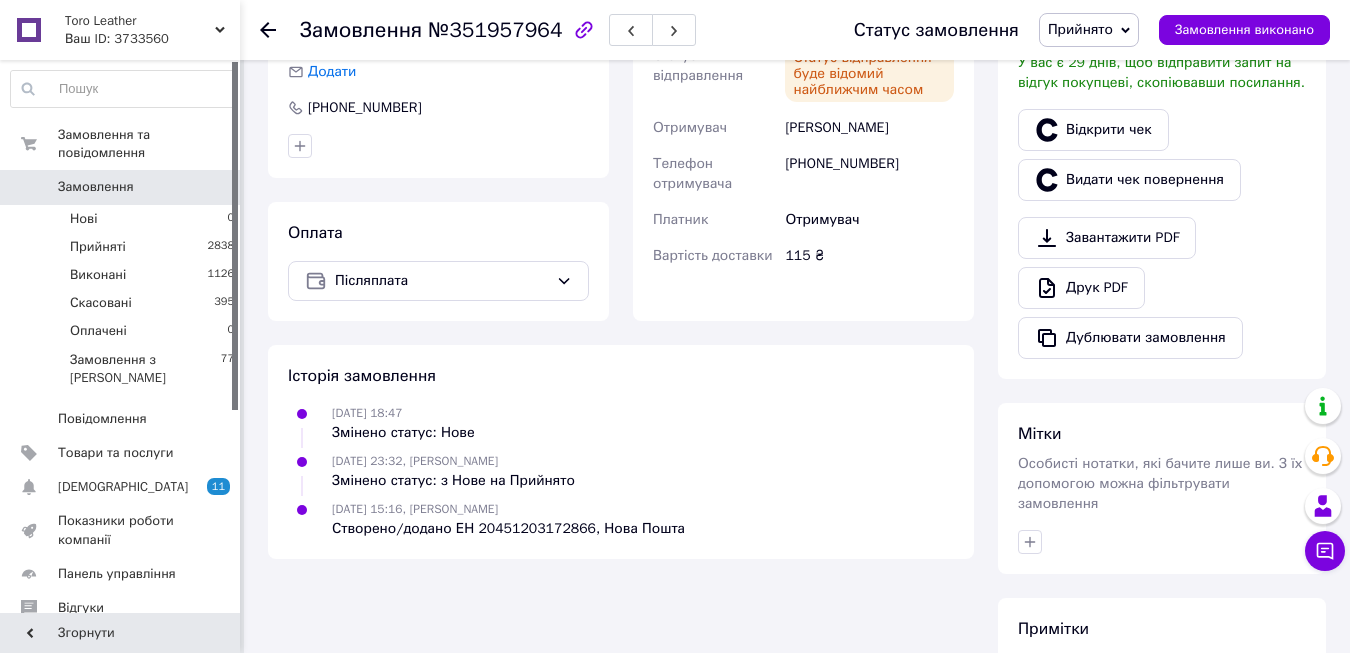 click 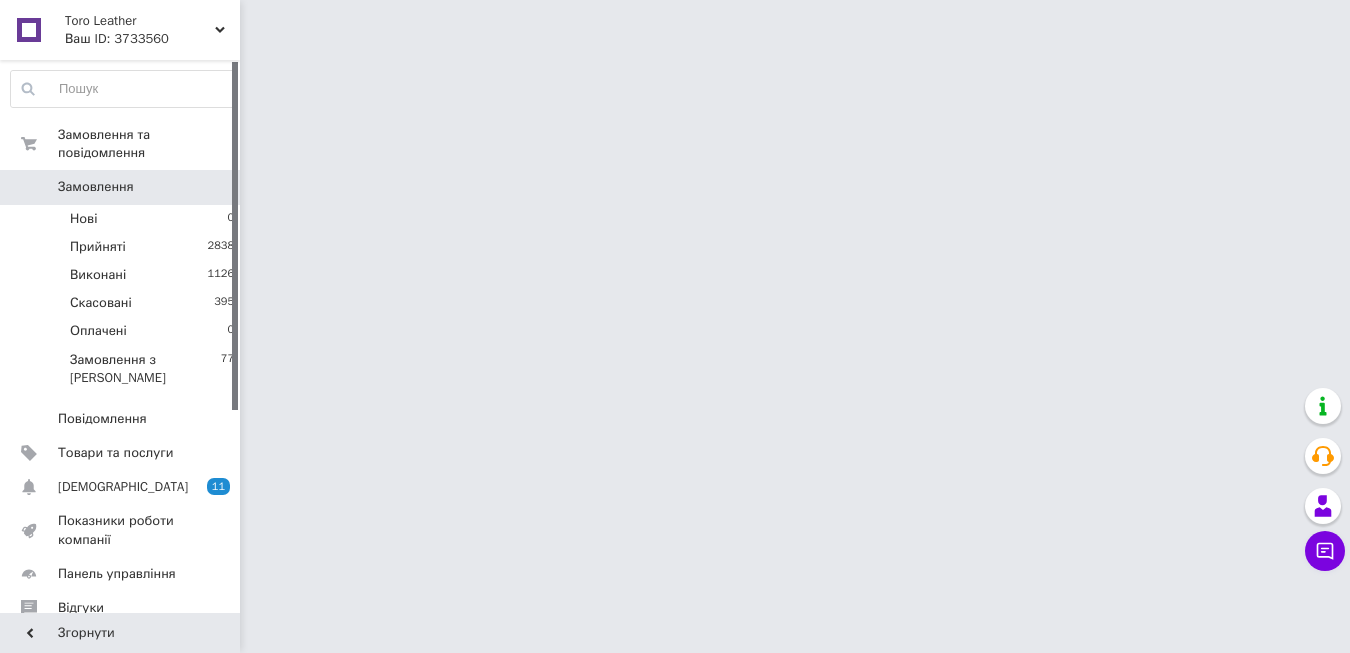 scroll, scrollTop: 0, scrollLeft: 0, axis: both 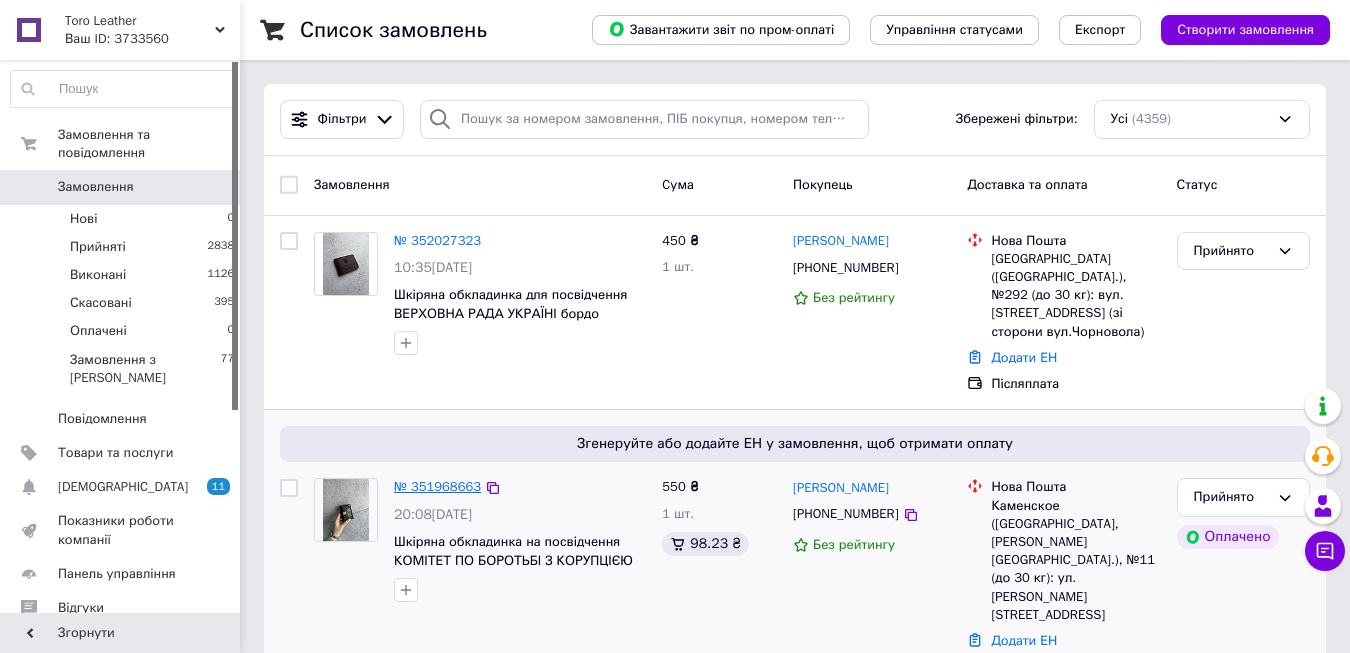 click on "№ 351968663" at bounding box center [437, 486] 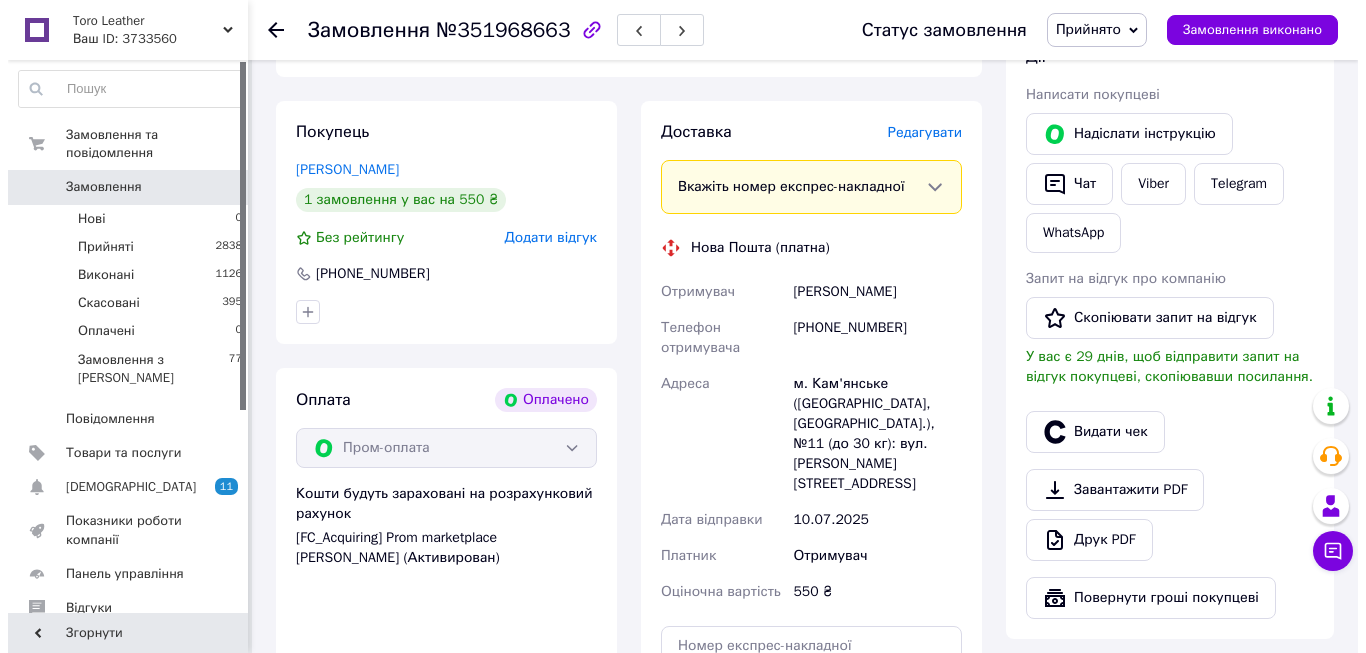 scroll, scrollTop: 600, scrollLeft: 0, axis: vertical 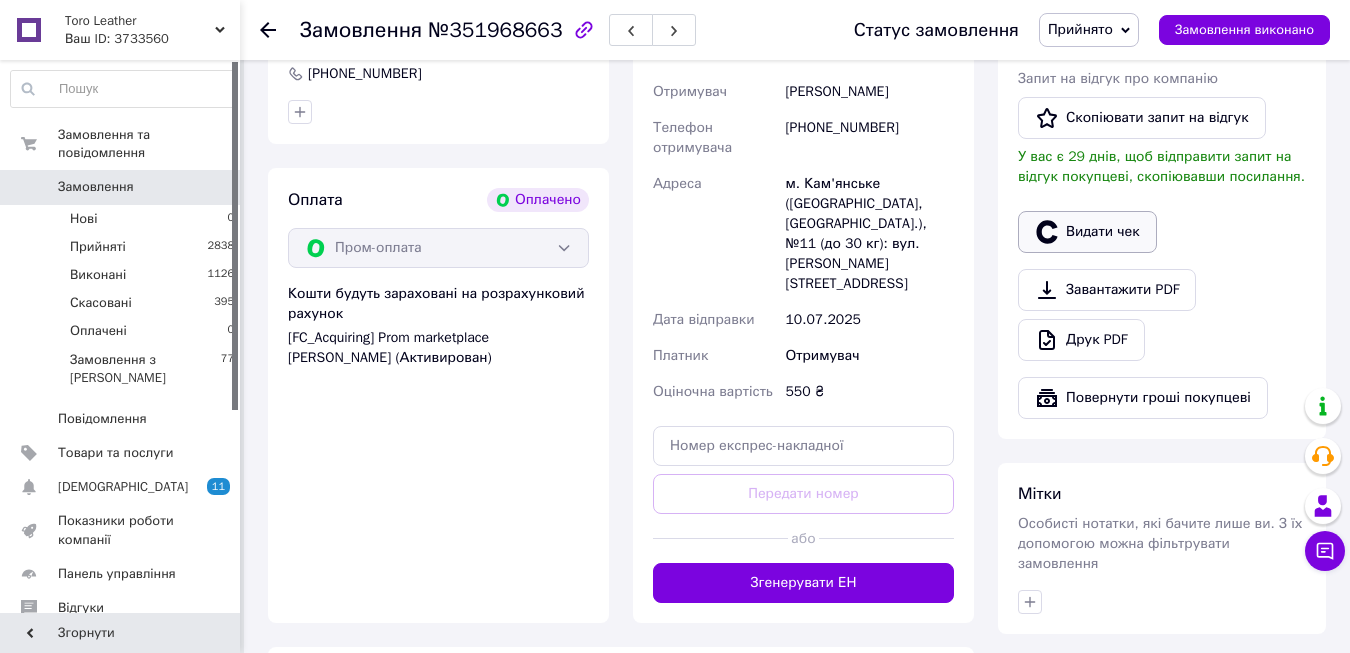 click on "Видати чек" at bounding box center (1087, 232) 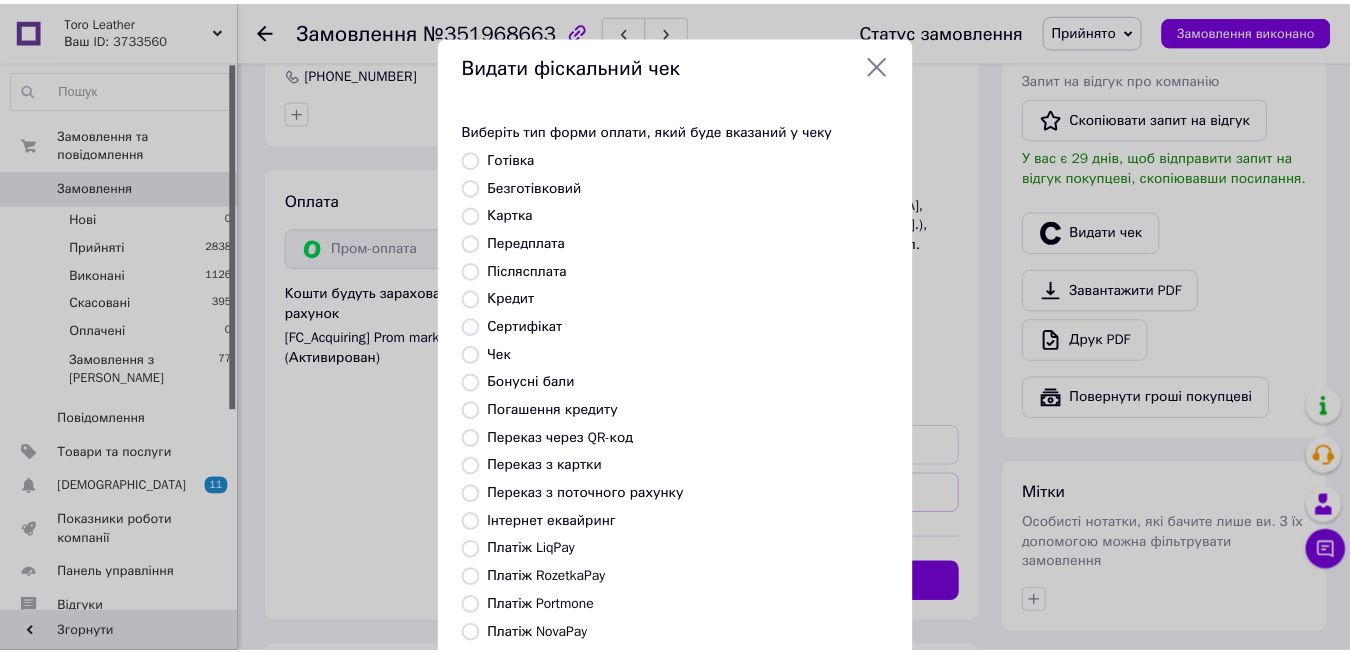 scroll, scrollTop: 206, scrollLeft: 0, axis: vertical 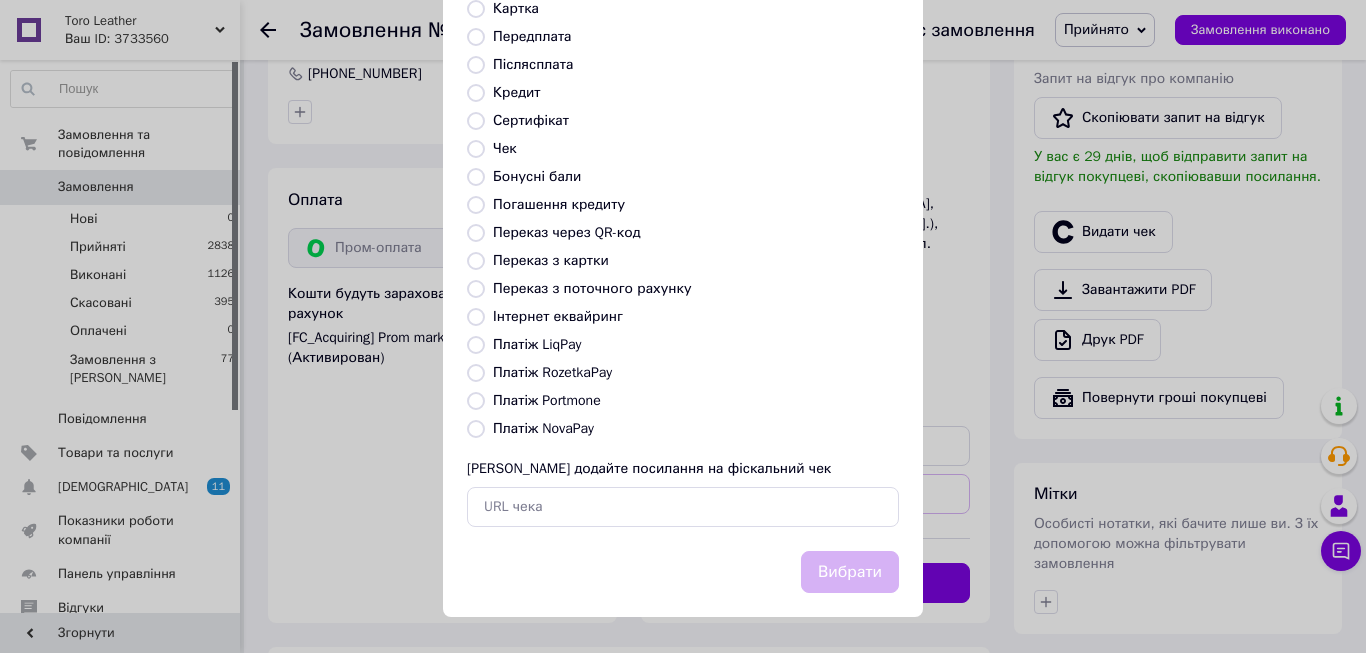 click on "Платіж RozetkaPay" at bounding box center (476, 373) 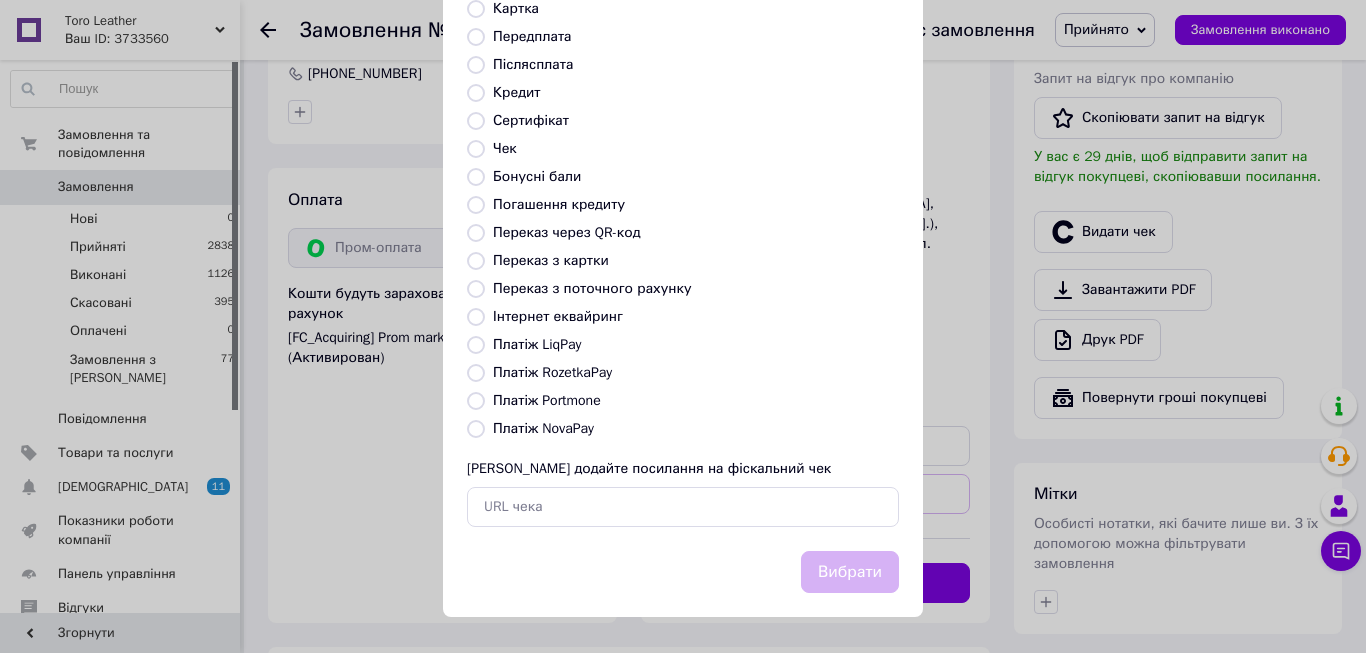 radio on "true" 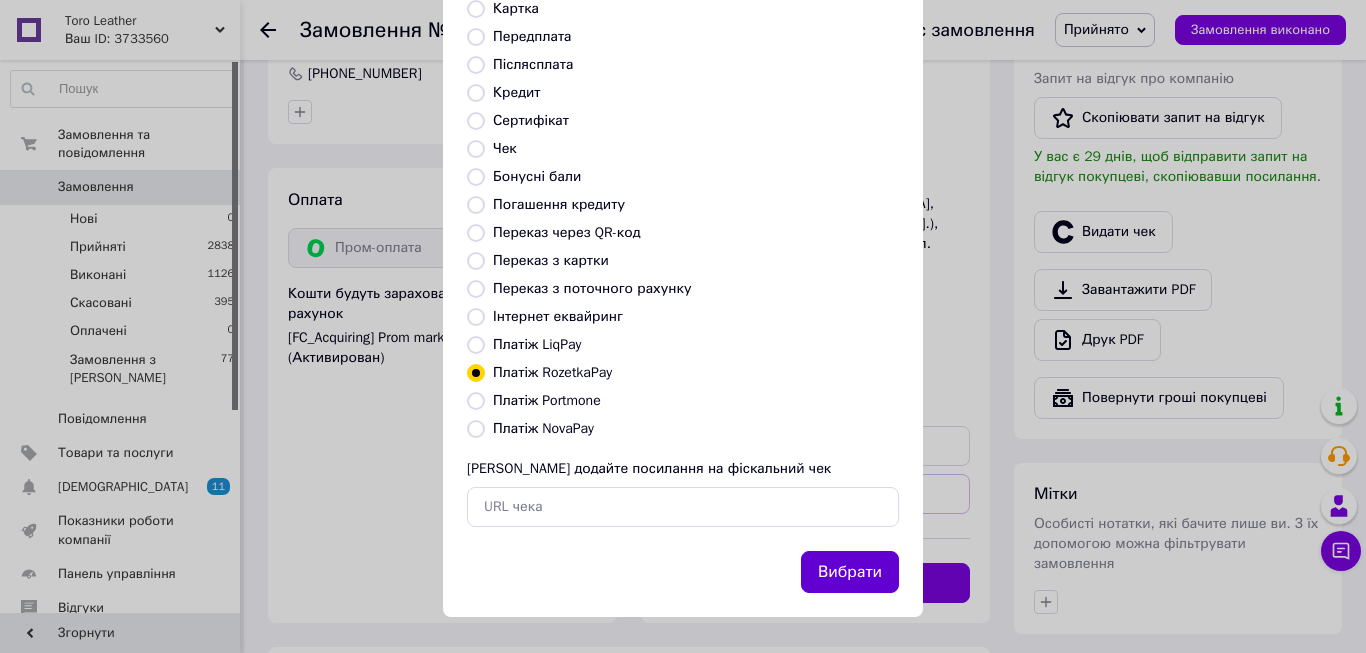 click on "Вибрати" at bounding box center (850, 572) 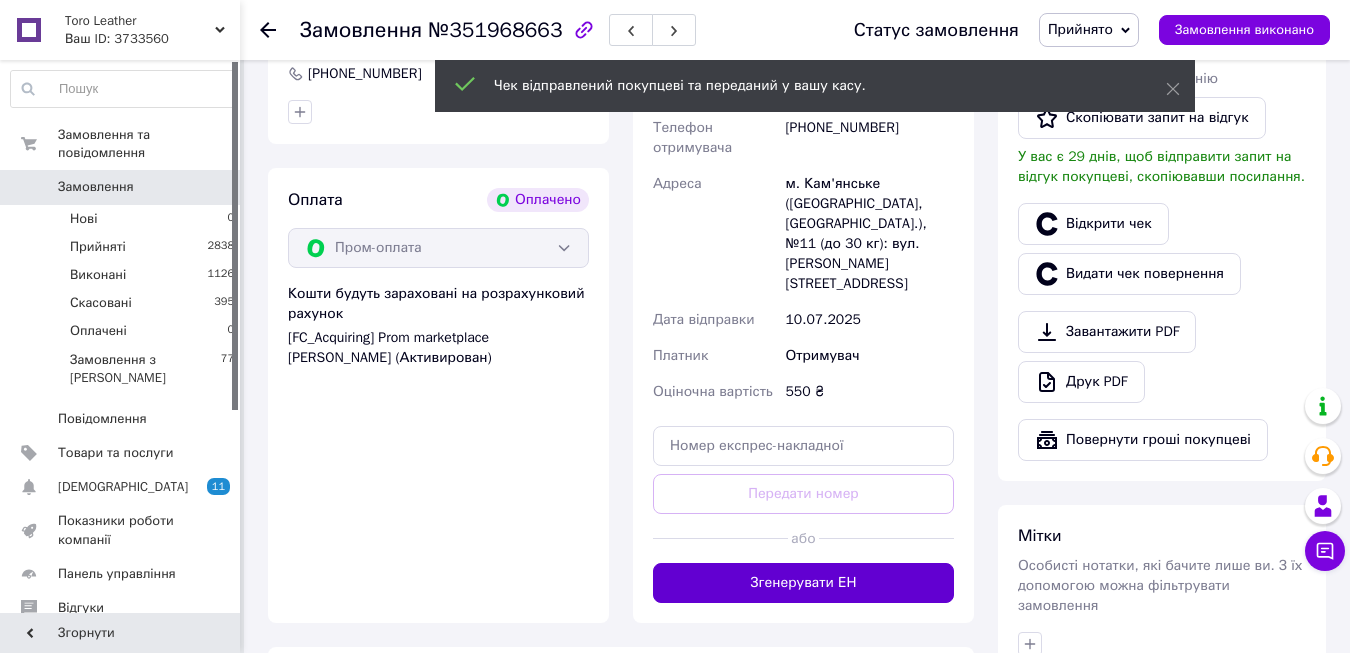 click on "Згенерувати ЕН" at bounding box center [803, 583] 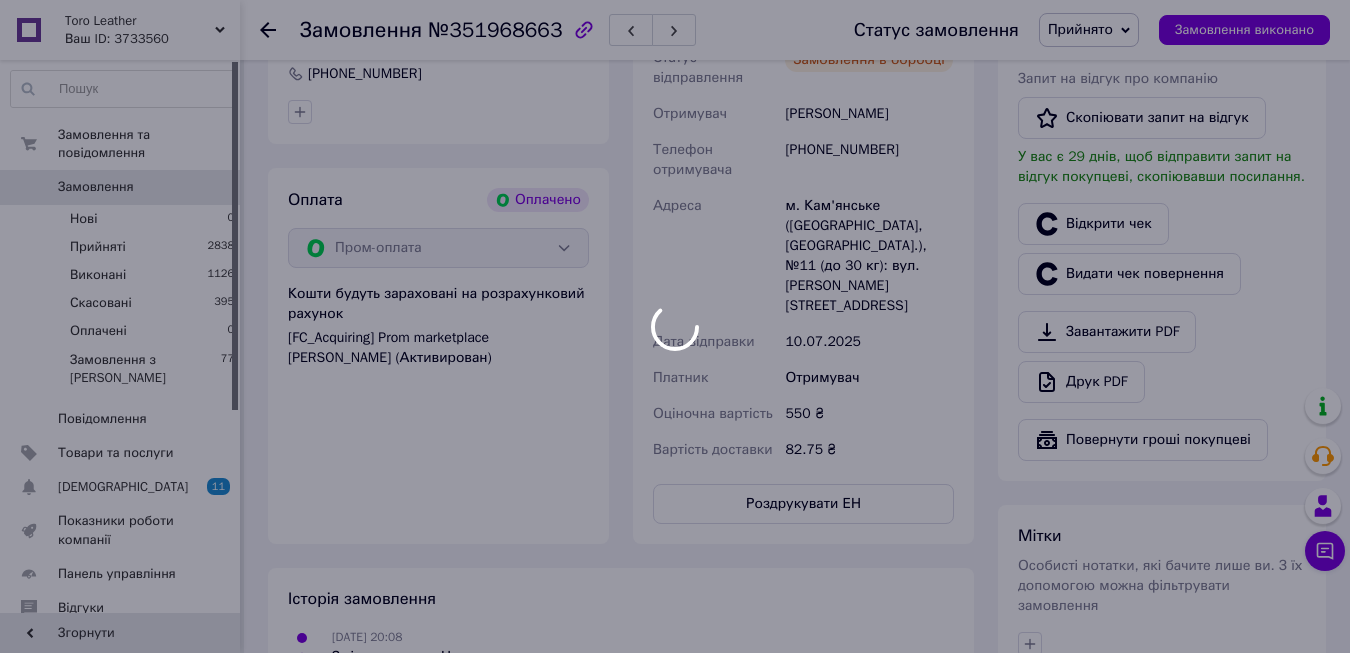 scroll, scrollTop: 300, scrollLeft: 0, axis: vertical 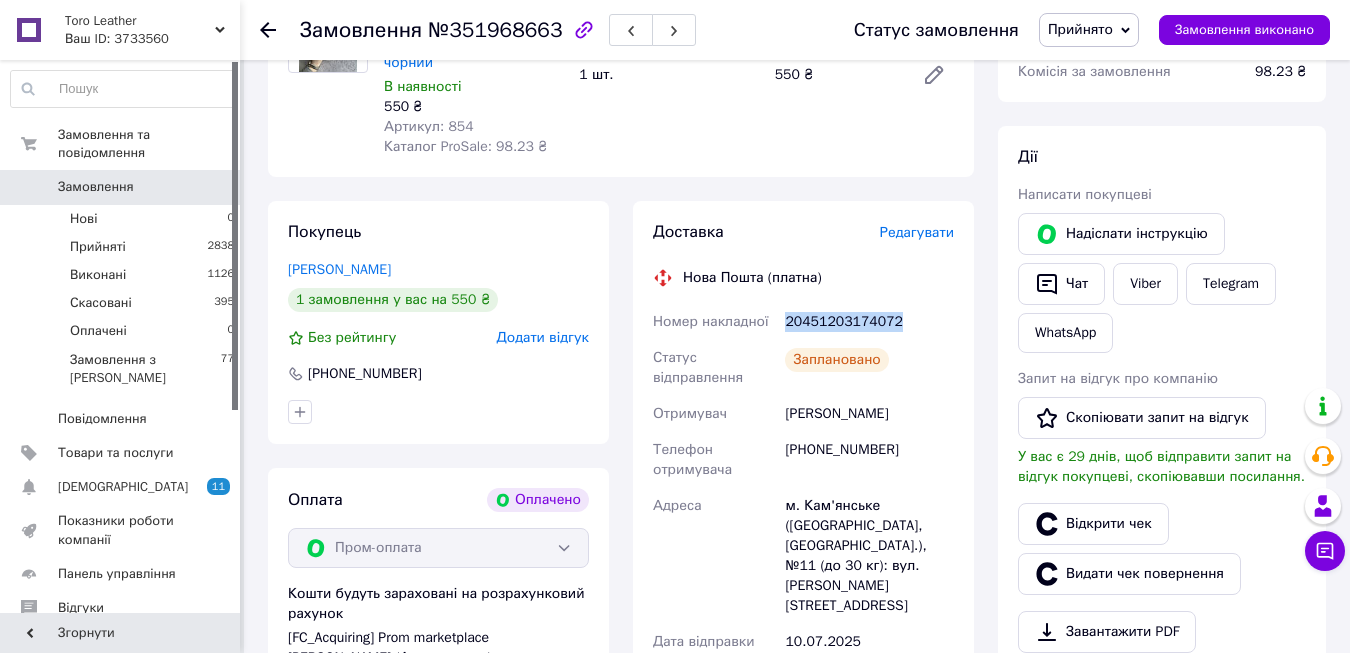 drag, startPoint x: 788, startPoint y: 318, endPoint x: 912, endPoint y: 320, distance: 124.01613 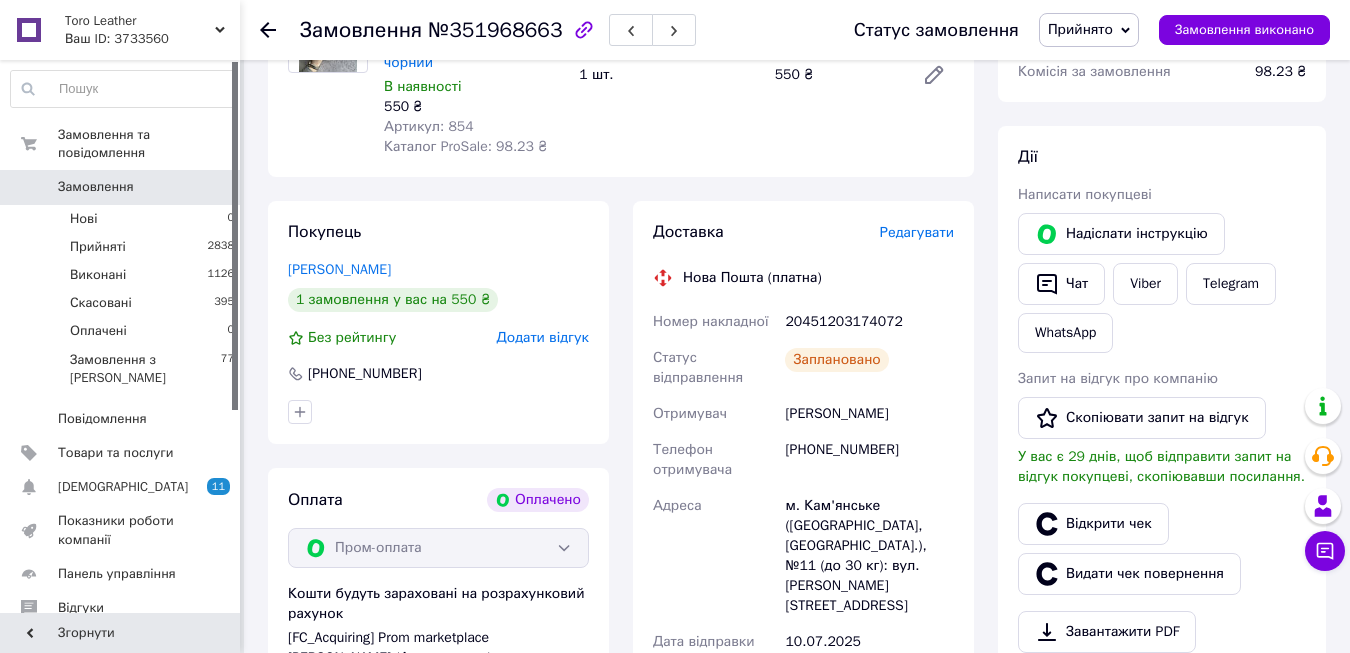 click 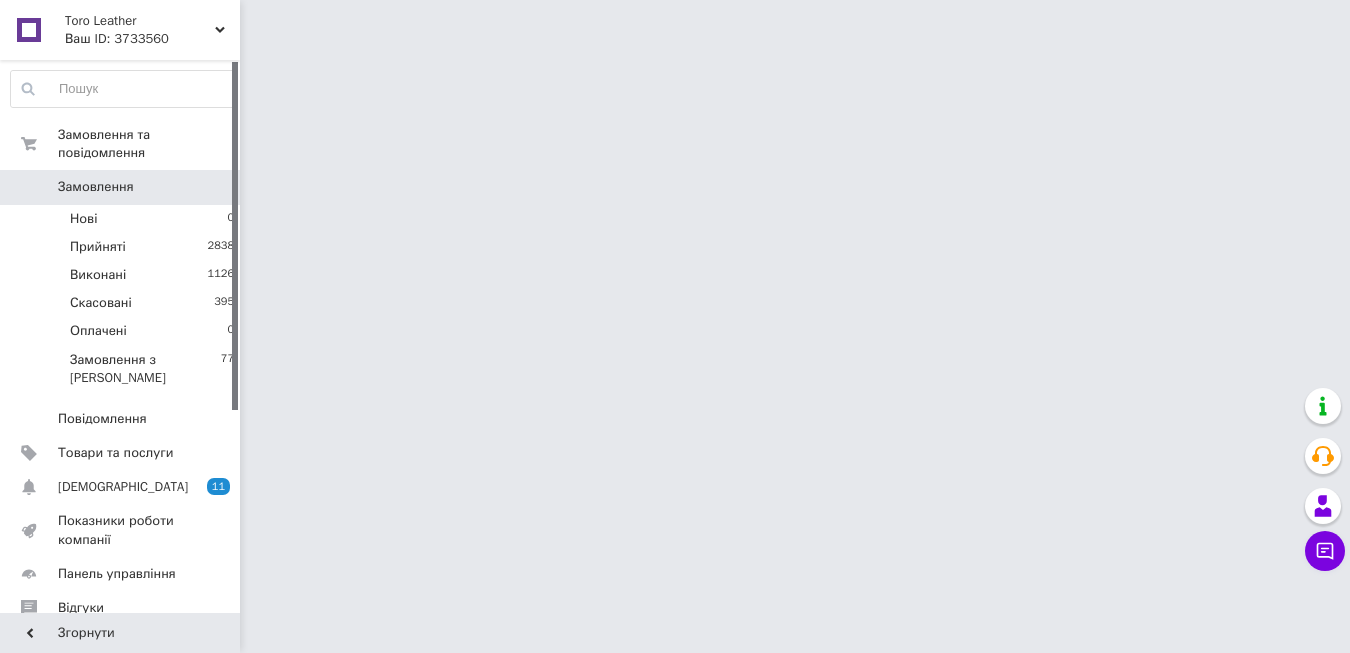 scroll, scrollTop: 0, scrollLeft: 0, axis: both 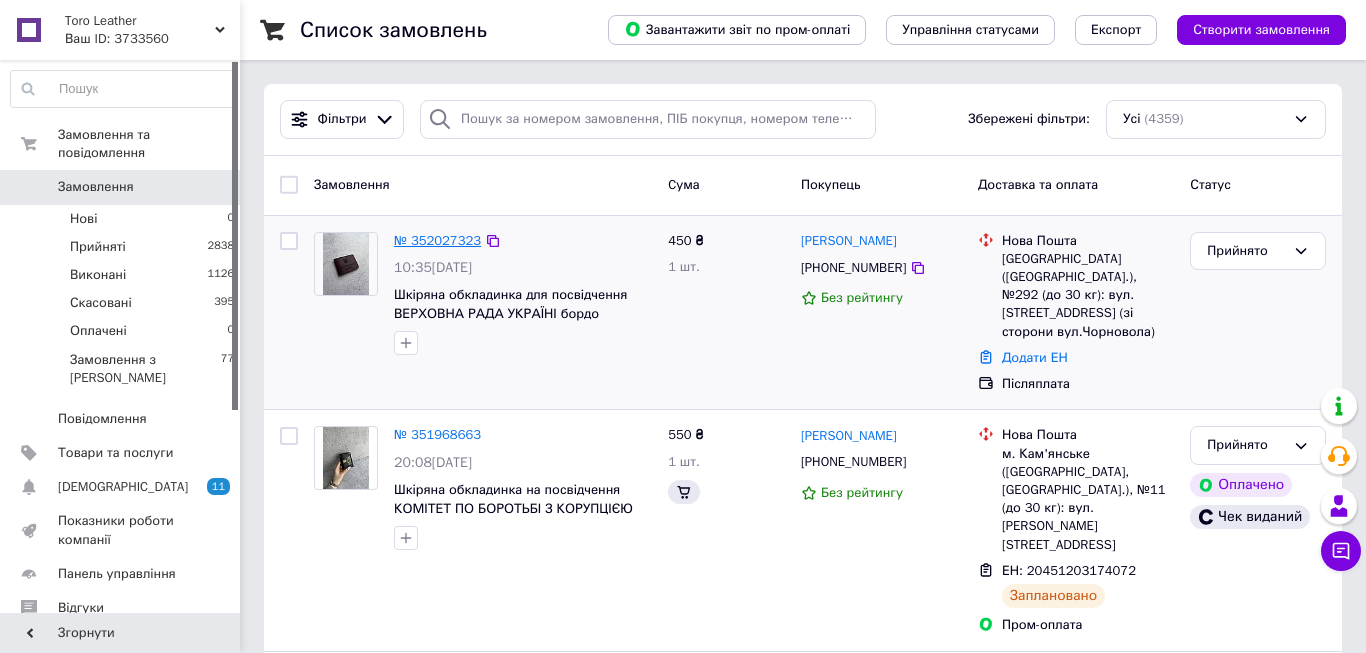 click on "№ 352027323" at bounding box center [437, 240] 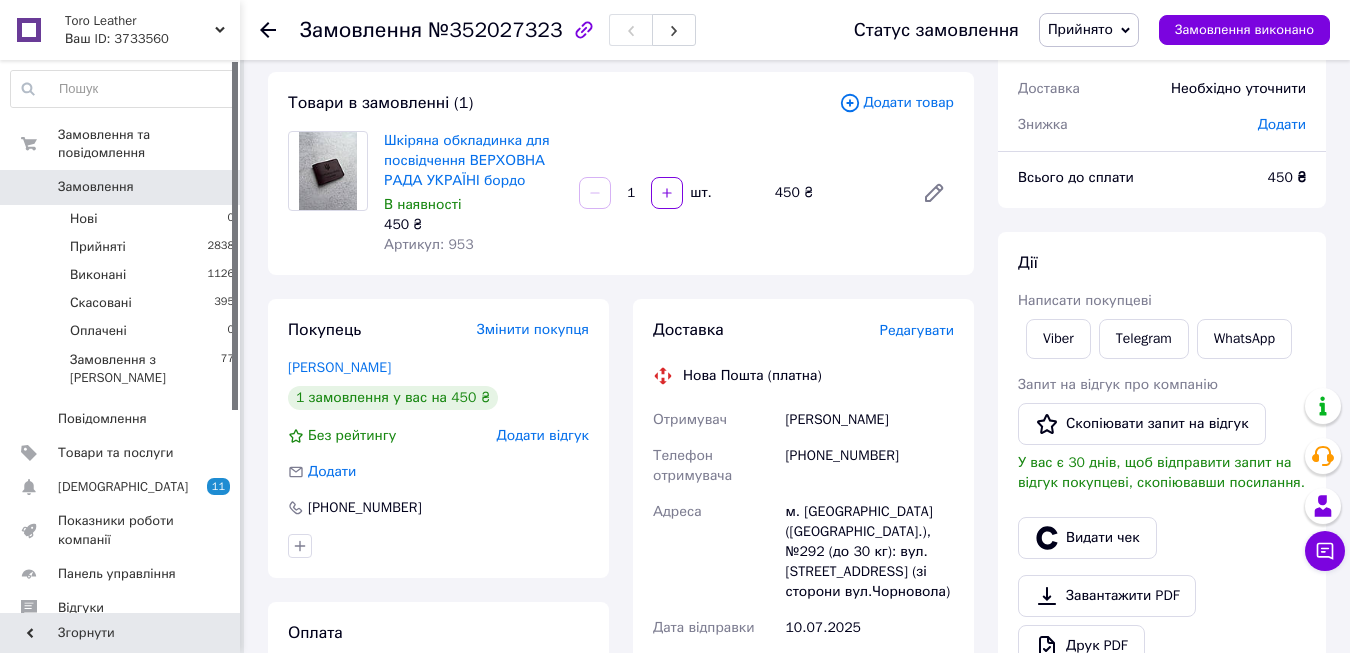 scroll, scrollTop: 300, scrollLeft: 0, axis: vertical 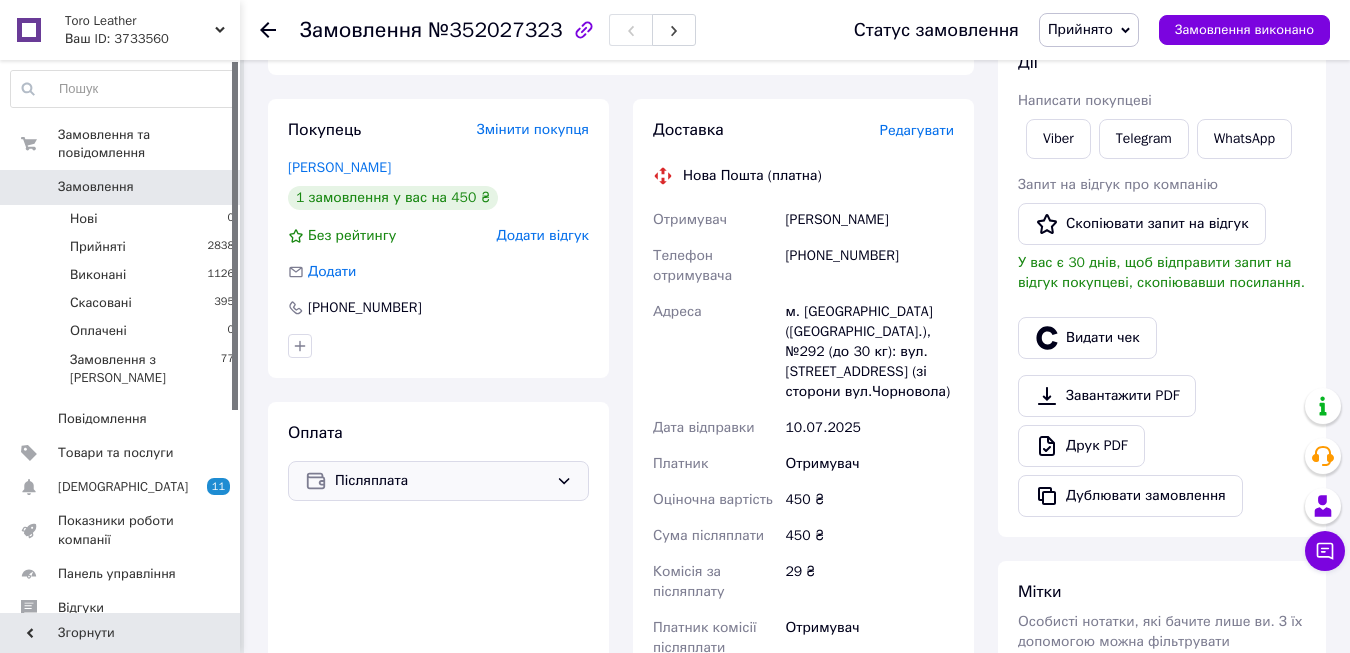 click on "Післяплата" at bounding box center [441, 481] 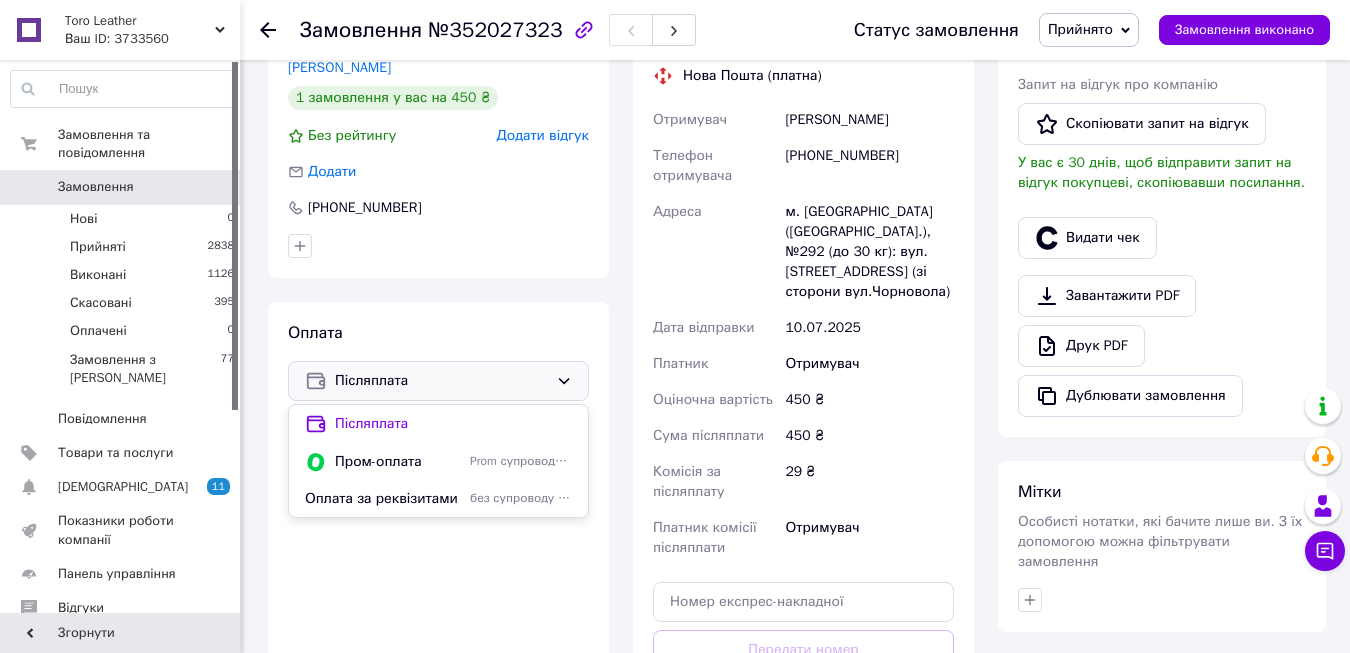 scroll, scrollTop: 500, scrollLeft: 0, axis: vertical 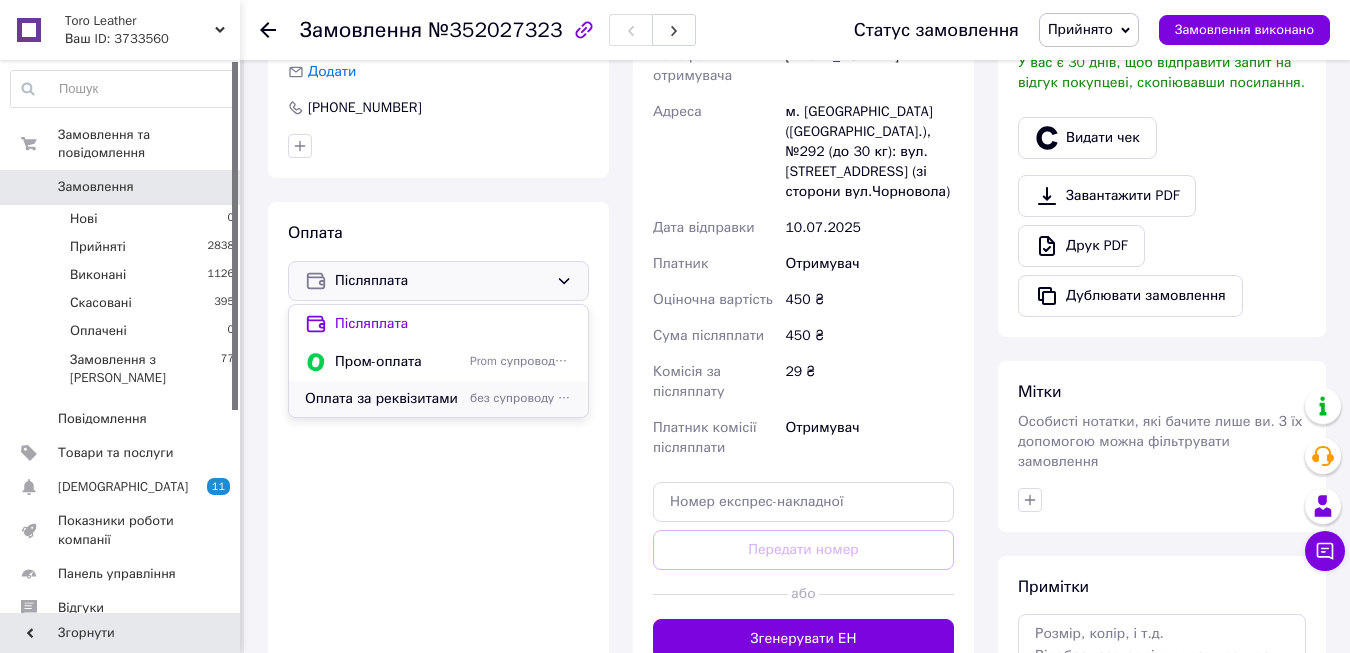 click on "Оплата за реквізитами" at bounding box center [383, 399] 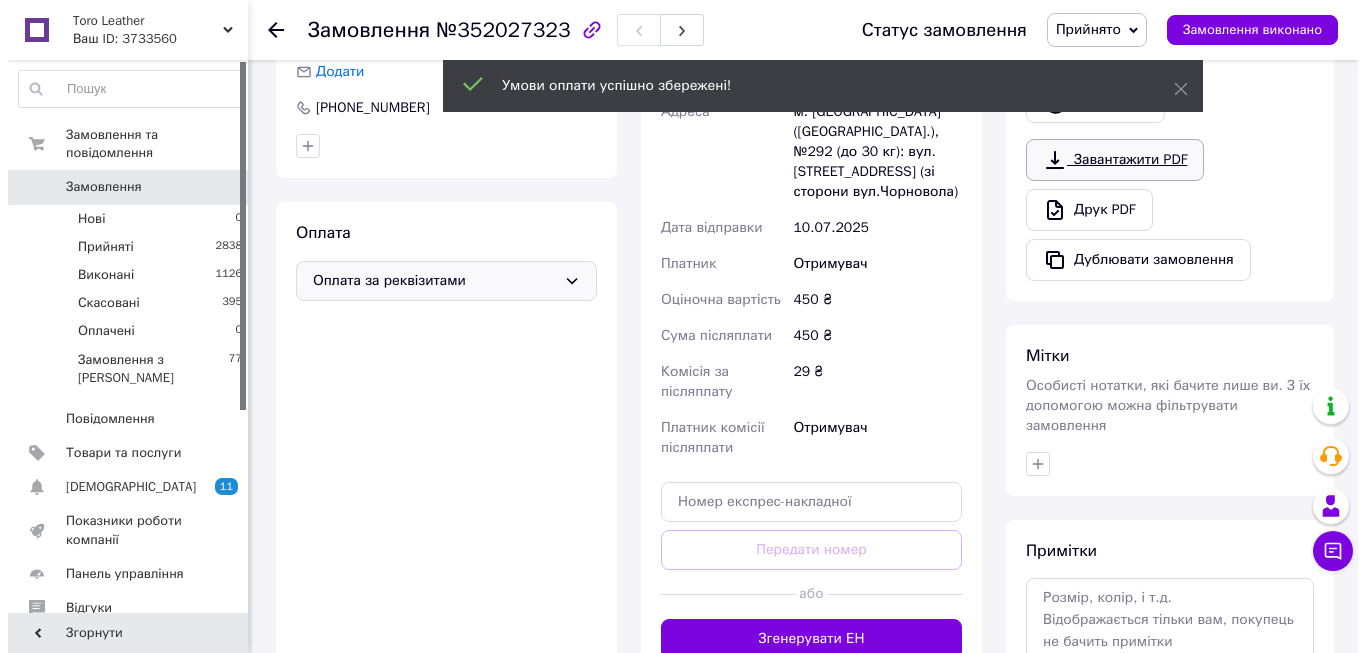 scroll, scrollTop: 300, scrollLeft: 0, axis: vertical 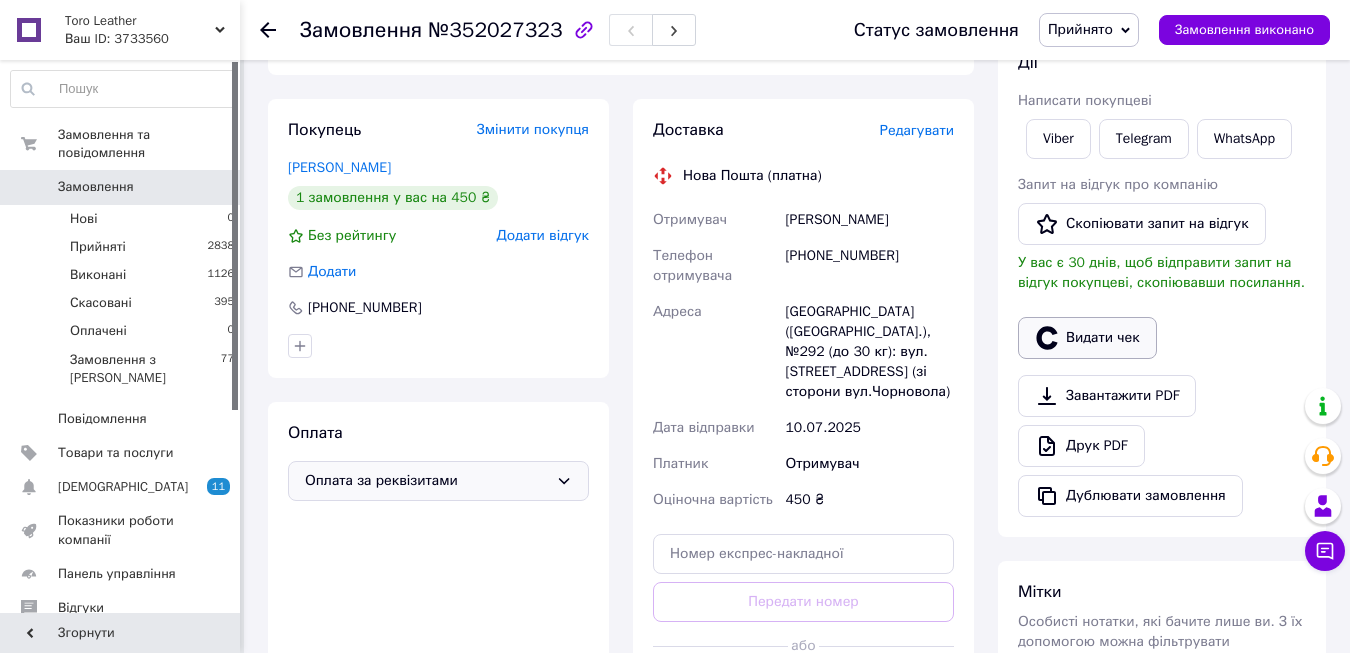 click on "Видати чек" at bounding box center [1087, 338] 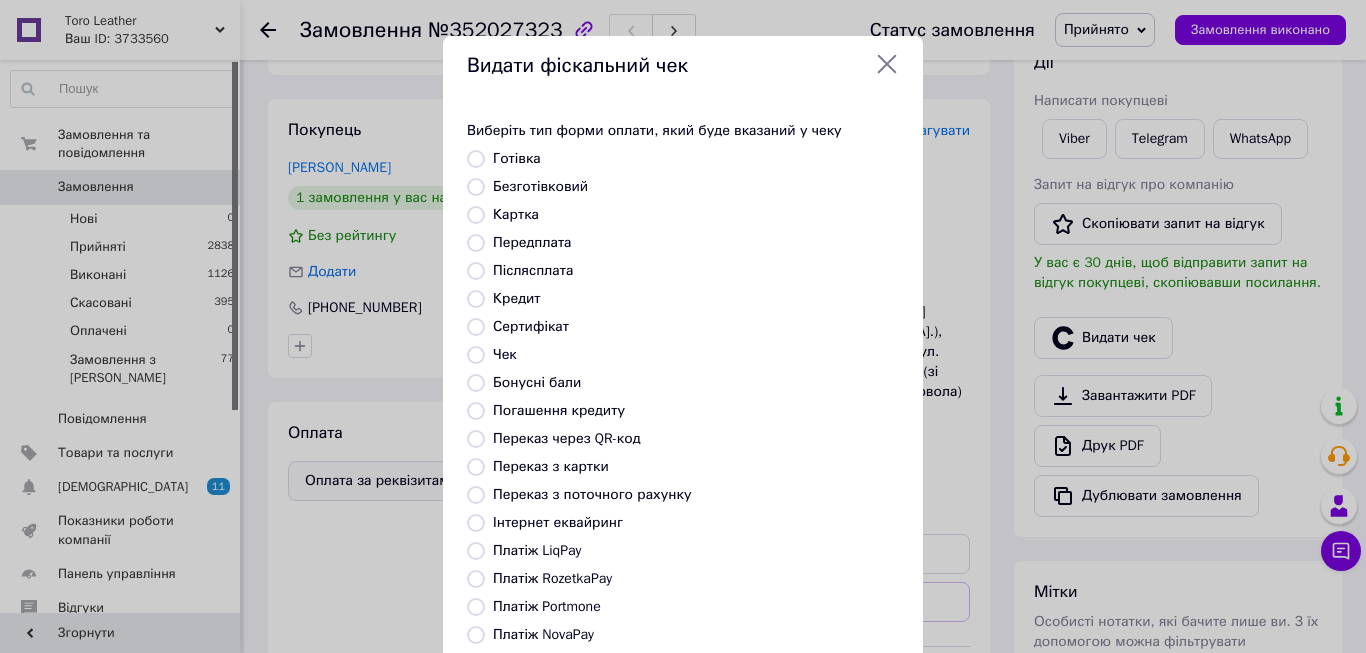 click on "Безготівковий" at bounding box center (476, 187) 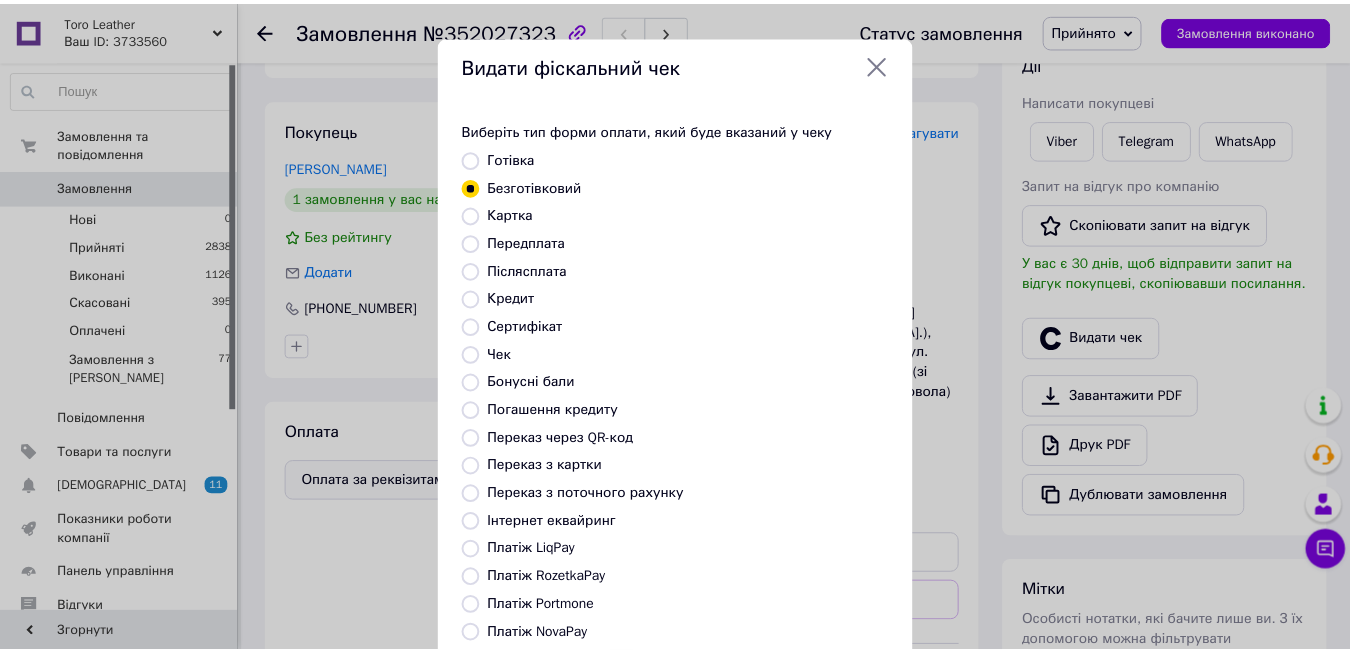 scroll, scrollTop: 206, scrollLeft: 0, axis: vertical 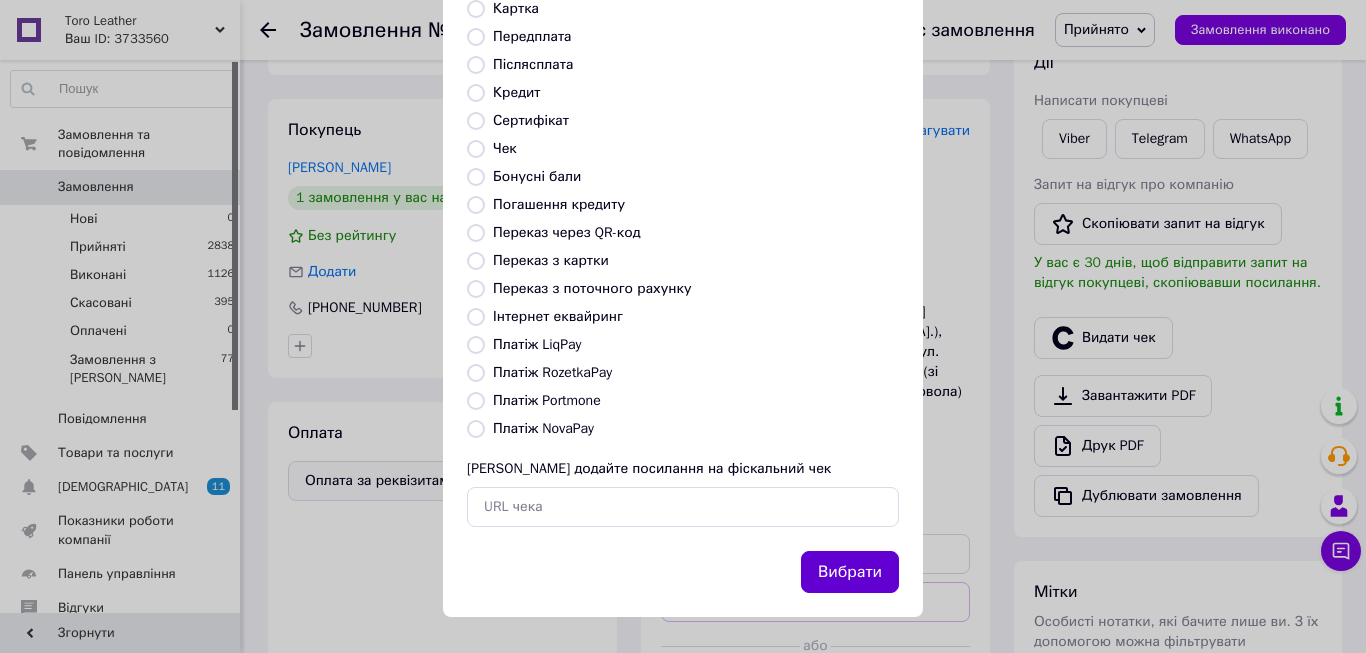click on "Вибрати" at bounding box center [850, 572] 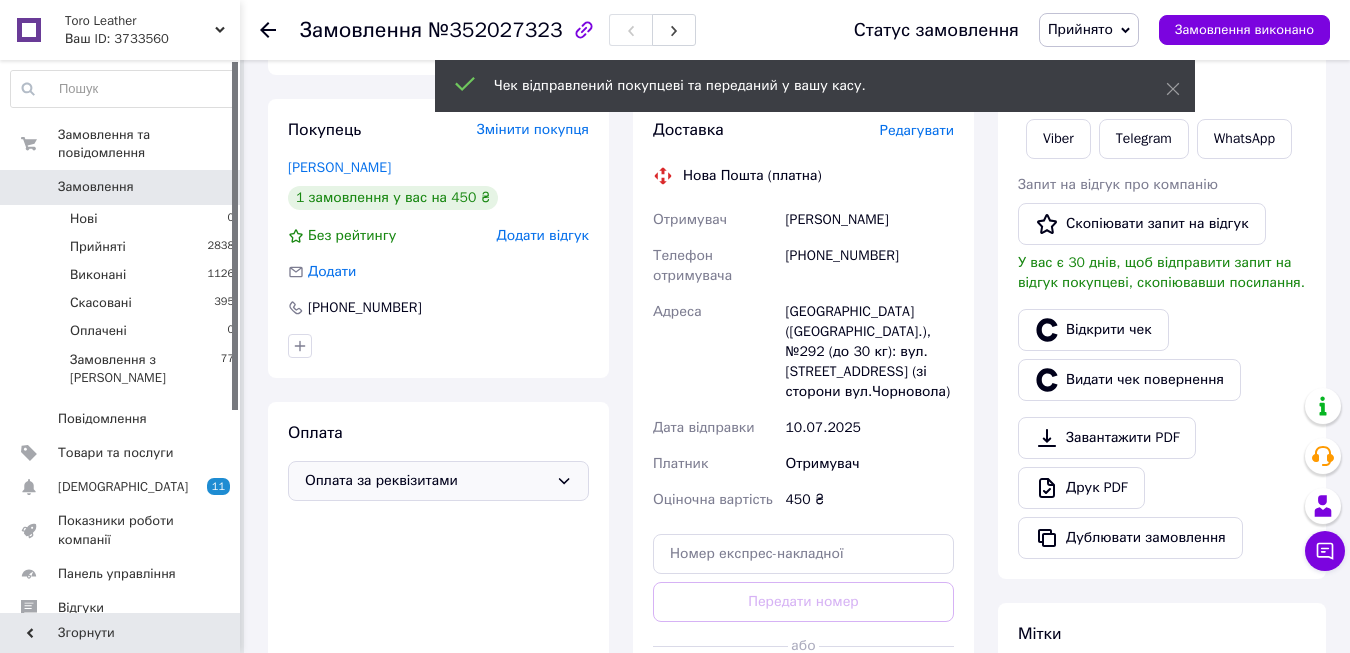 scroll, scrollTop: 600, scrollLeft: 0, axis: vertical 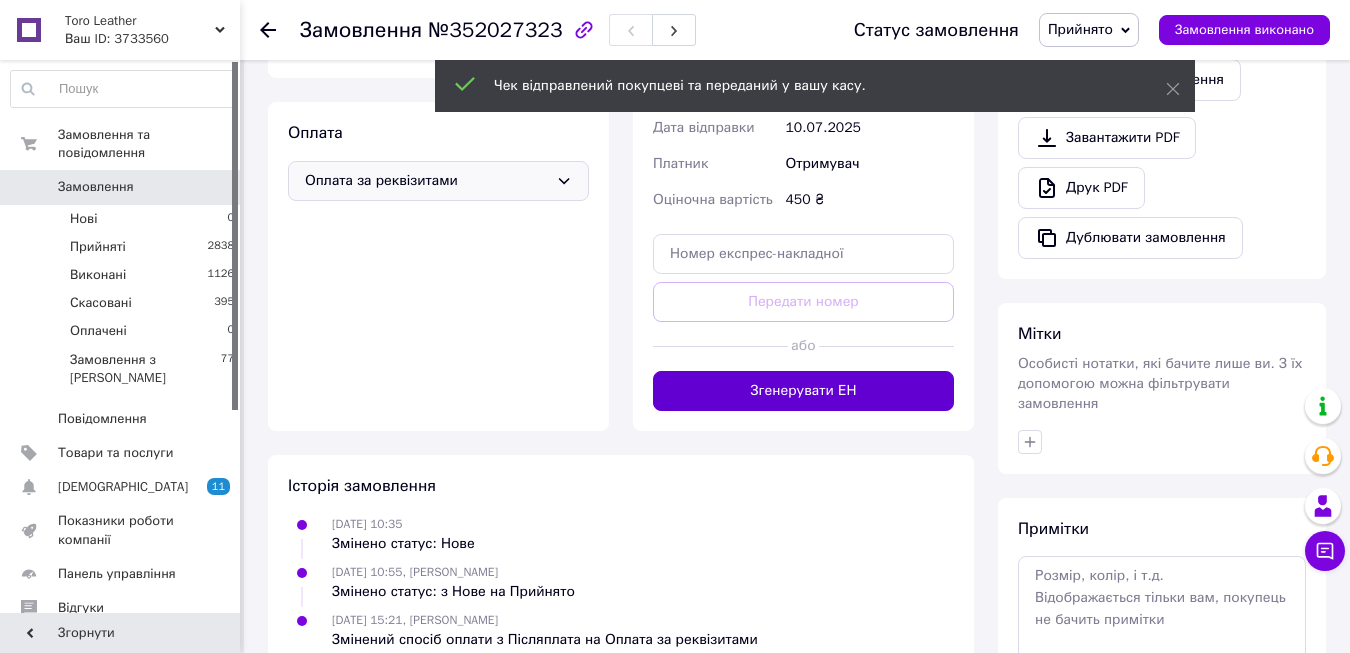 click on "Згенерувати ЕН" at bounding box center [803, 391] 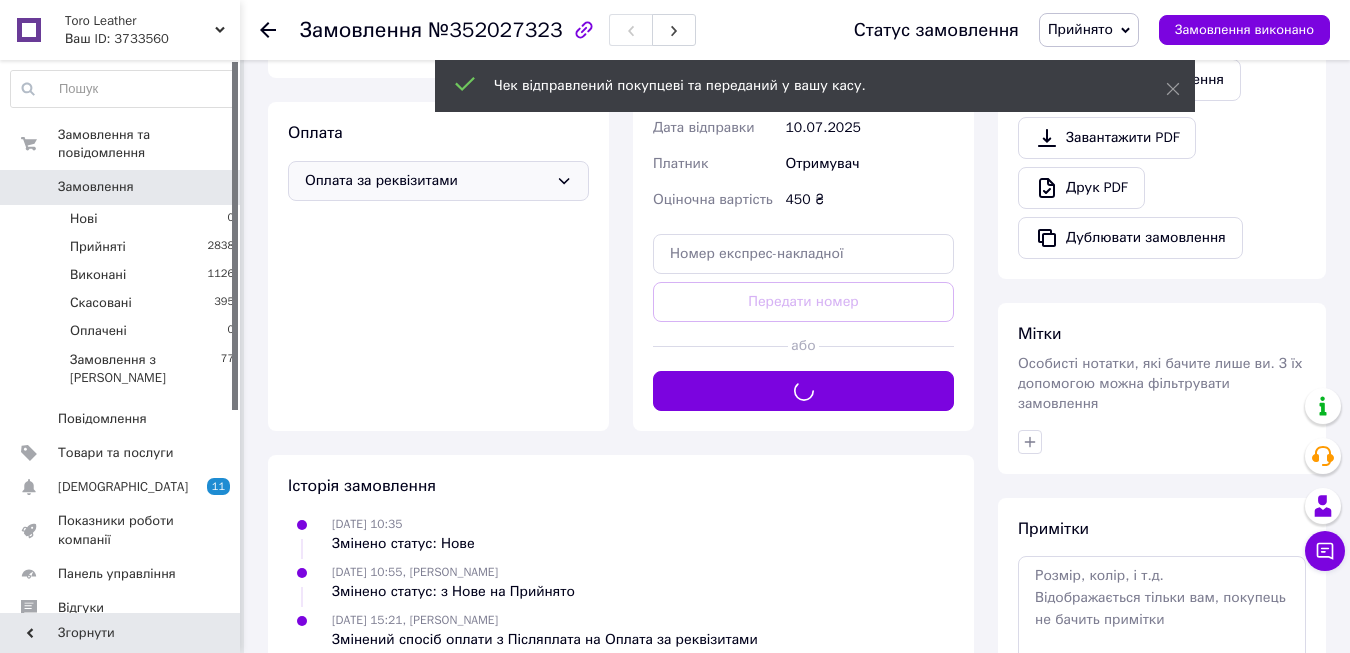 scroll, scrollTop: 300, scrollLeft: 0, axis: vertical 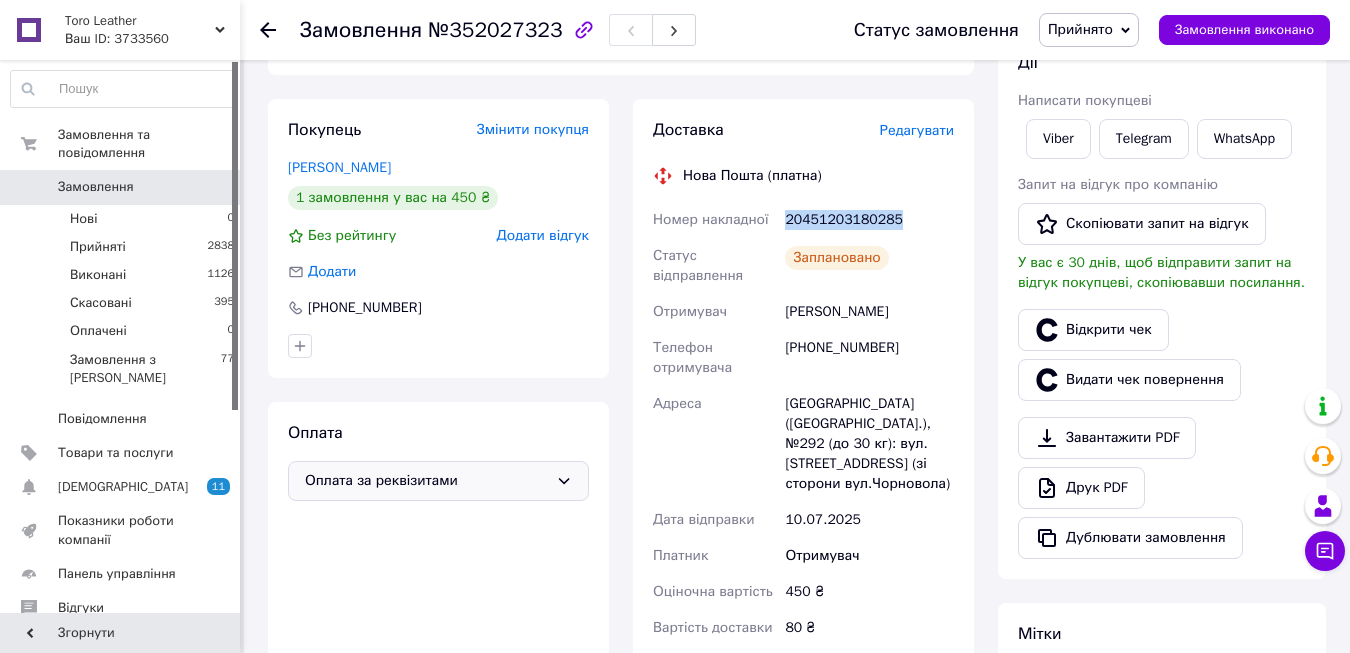 drag, startPoint x: 782, startPoint y: 216, endPoint x: 897, endPoint y: 225, distance: 115.35164 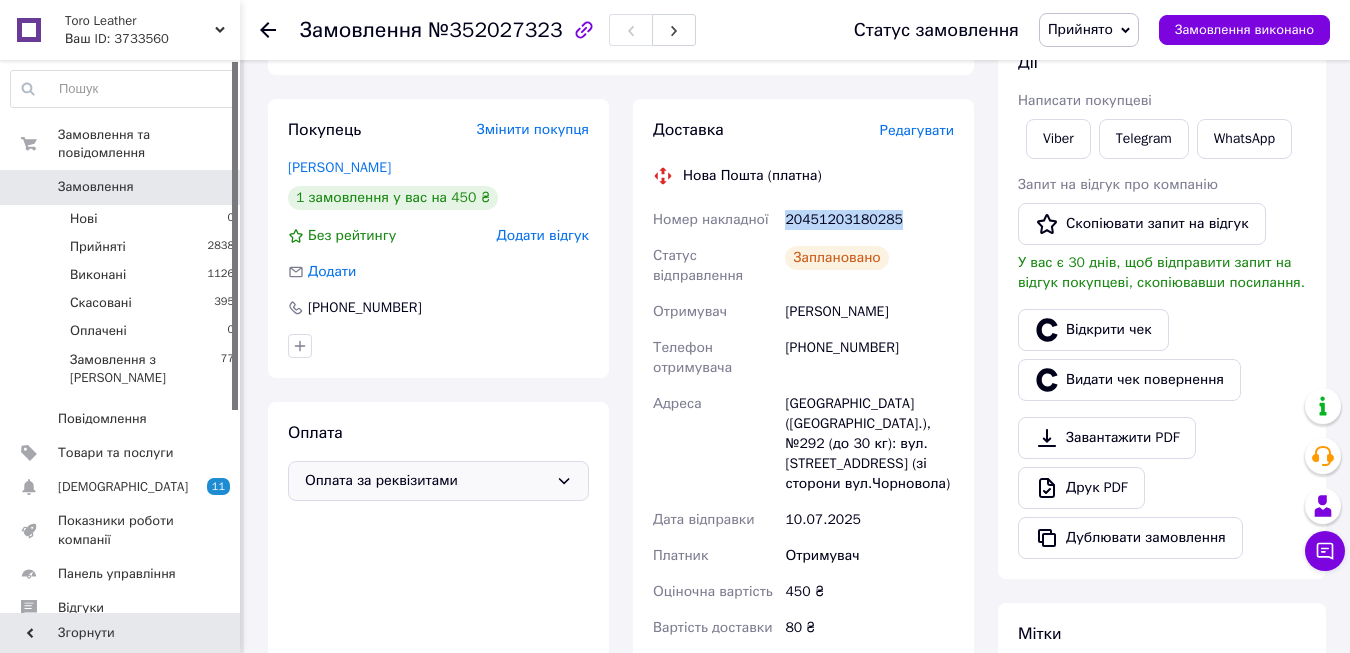 click on "Чат з покупцем" at bounding box center [1325, 551] 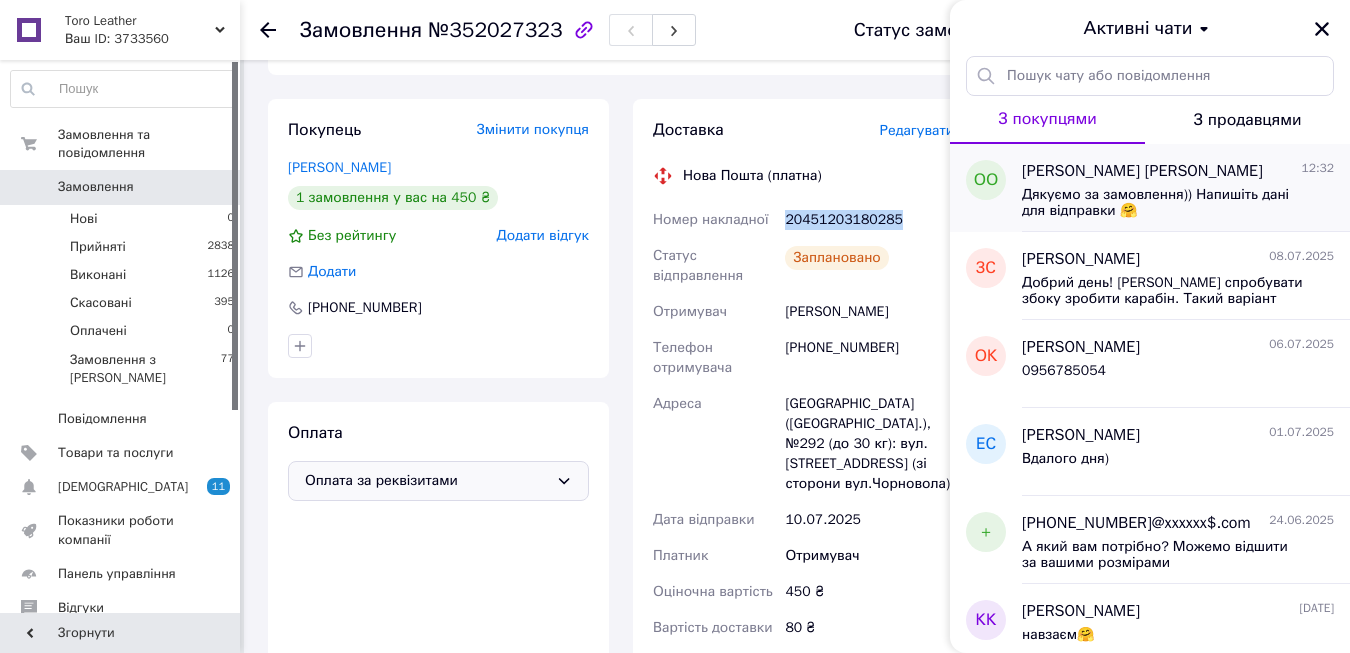 click on "Дякуємо за замовлення))
Напишіть дані для відправки 🤗" at bounding box center [1164, 203] 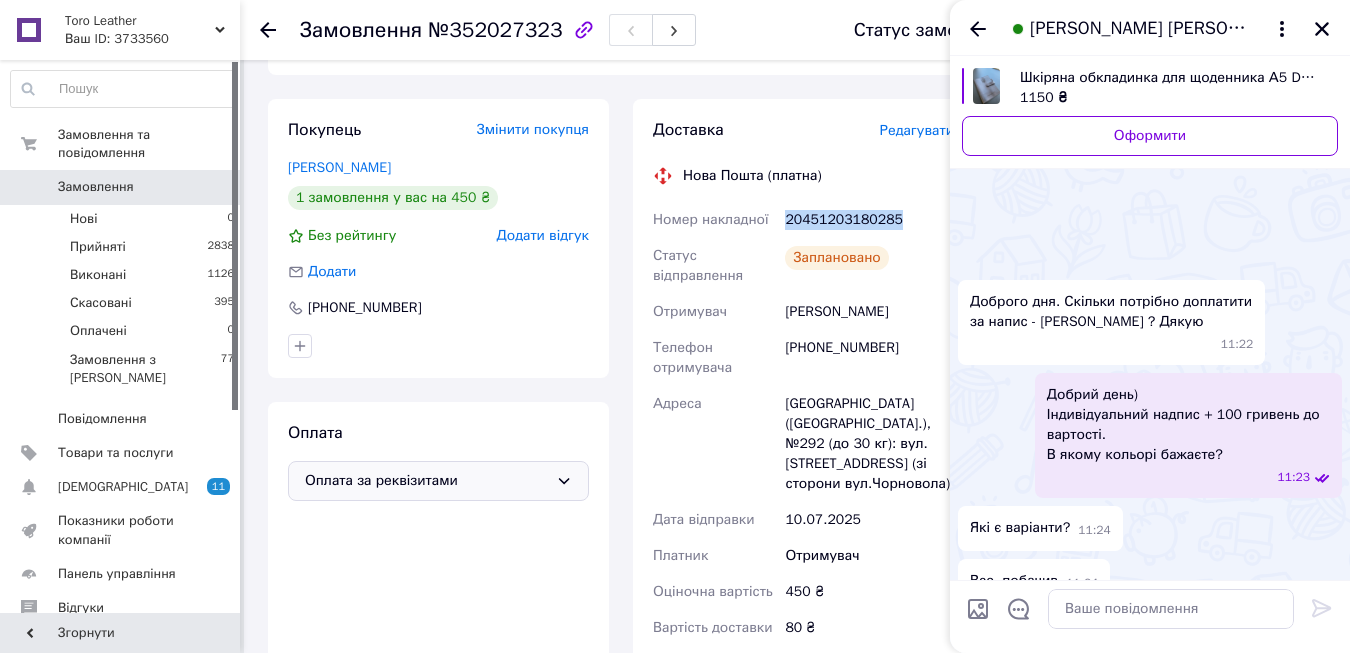 scroll, scrollTop: 2014, scrollLeft: 0, axis: vertical 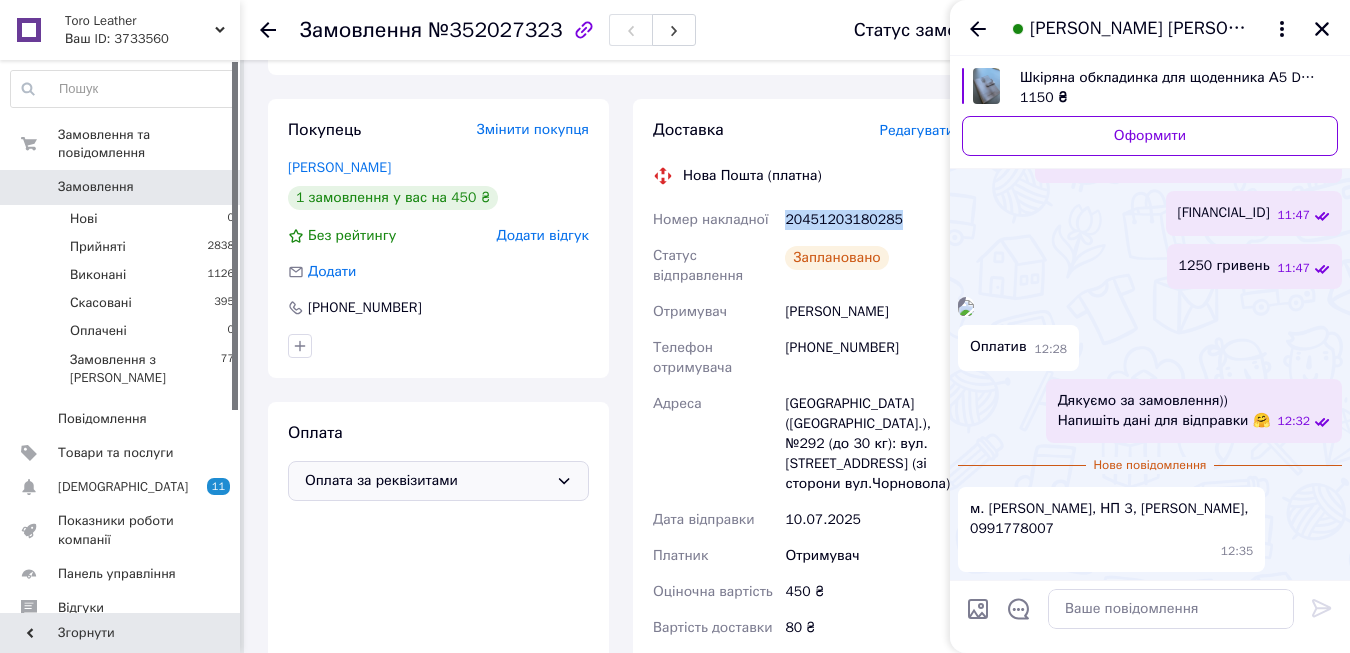 drag, startPoint x: 1079, startPoint y: 529, endPoint x: 1164, endPoint y: 527, distance: 85.02353 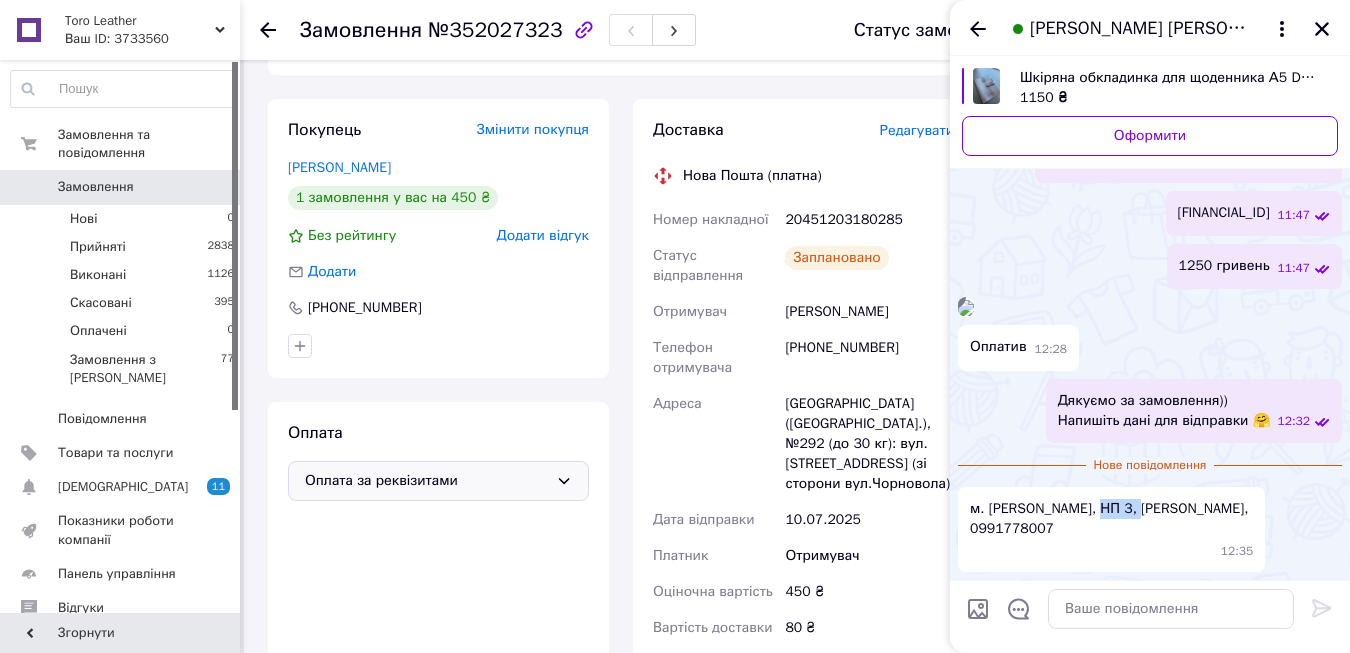 drag, startPoint x: 1092, startPoint y: 509, endPoint x: 1142, endPoint y: 507, distance: 50.039986 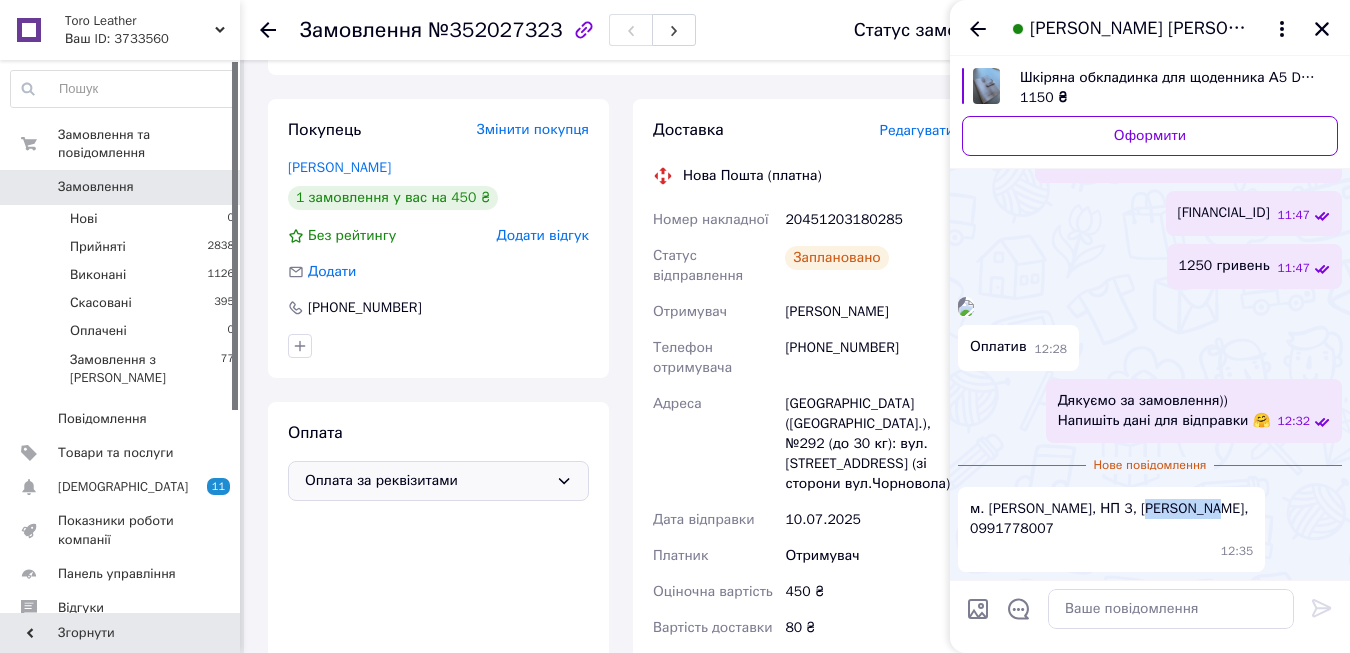 drag, startPoint x: 1147, startPoint y: 509, endPoint x: 1217, endPoint y: 508, distance: 70.00714 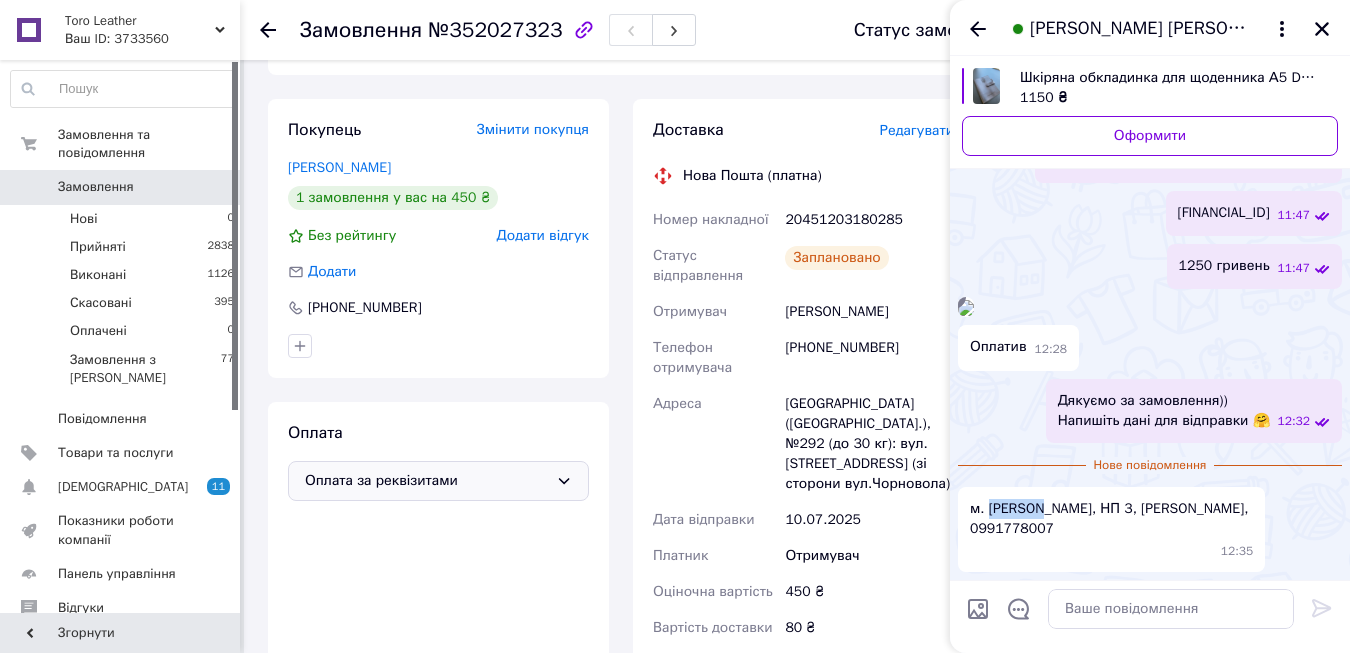 drag, startPoint x: 990, startPoint y: 502, endPoint x: 1040, endPoint y: 507, distance: 50.24938 